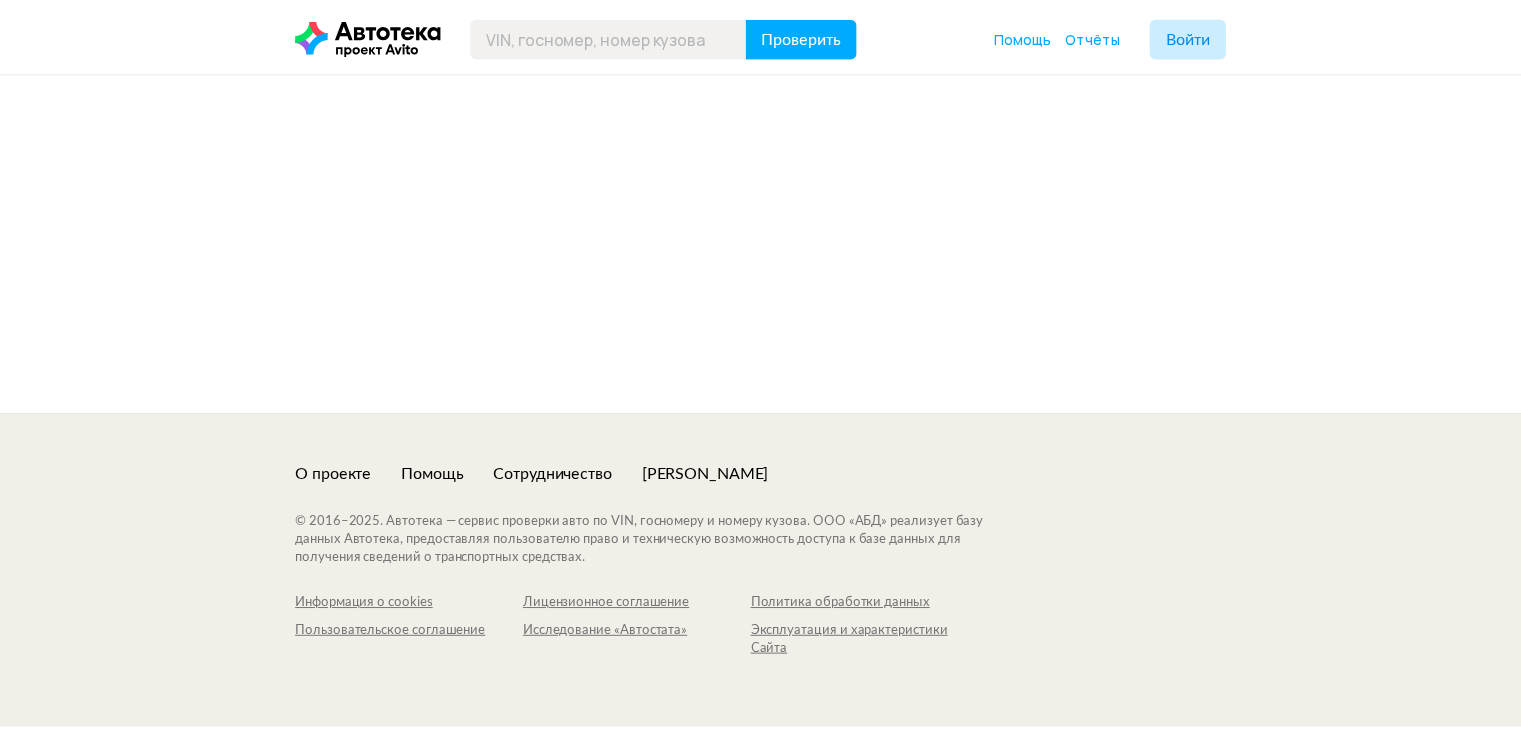 scroll, scrollTop: 0, scrollLeft: 0, axis: both 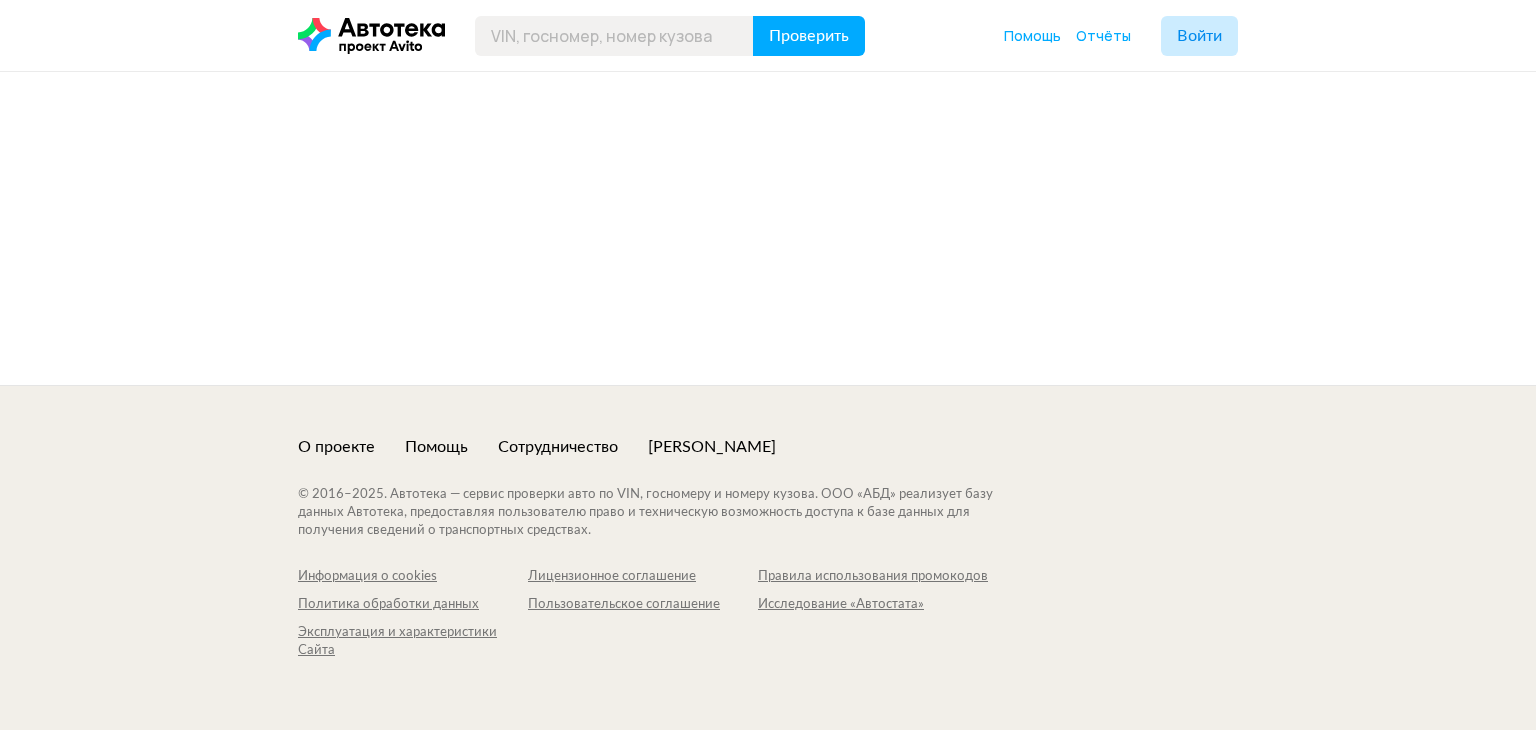 click on "О проекте Помощь Сотрудничество Рома Симкин © 2016– 2025 . Автотека — сервис проверки авто по VIN, госномеру и номеру кузова. ООО «АБД» реализует базу данных Автотека, предоставляя пользователю право и техническую возможность доступа к базе данных для получения сведений о транспортных средствах. Информация о cookies Лицензионное соглашение Правила использования промокодов Политика обработки данных Пользовательское соглашение Исследование «Автостата» Эксплуатация и характеристики Сайта" at bounding box center [768, 557] 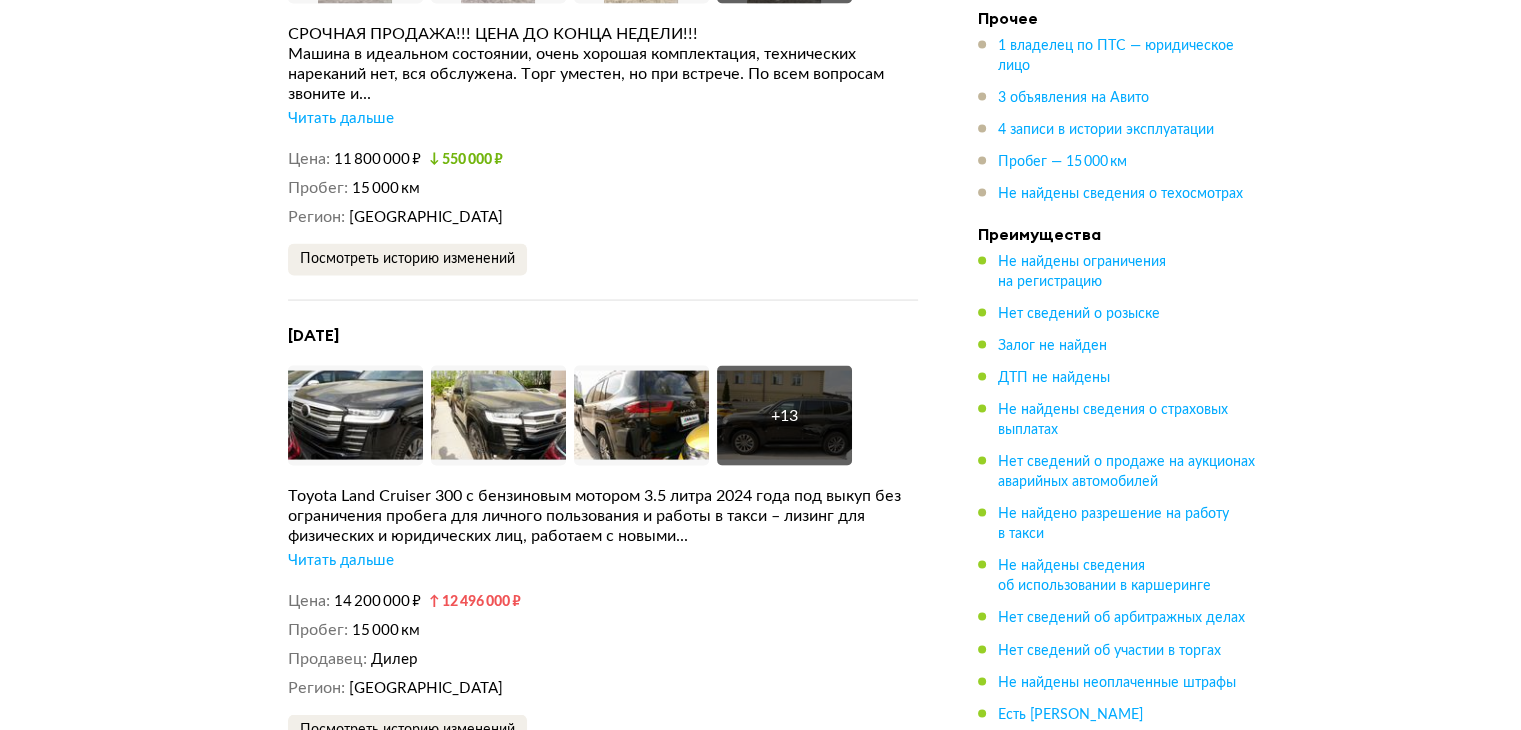 scroll, scrollTop: 4081, scrollLeft: 0, axis: vertical 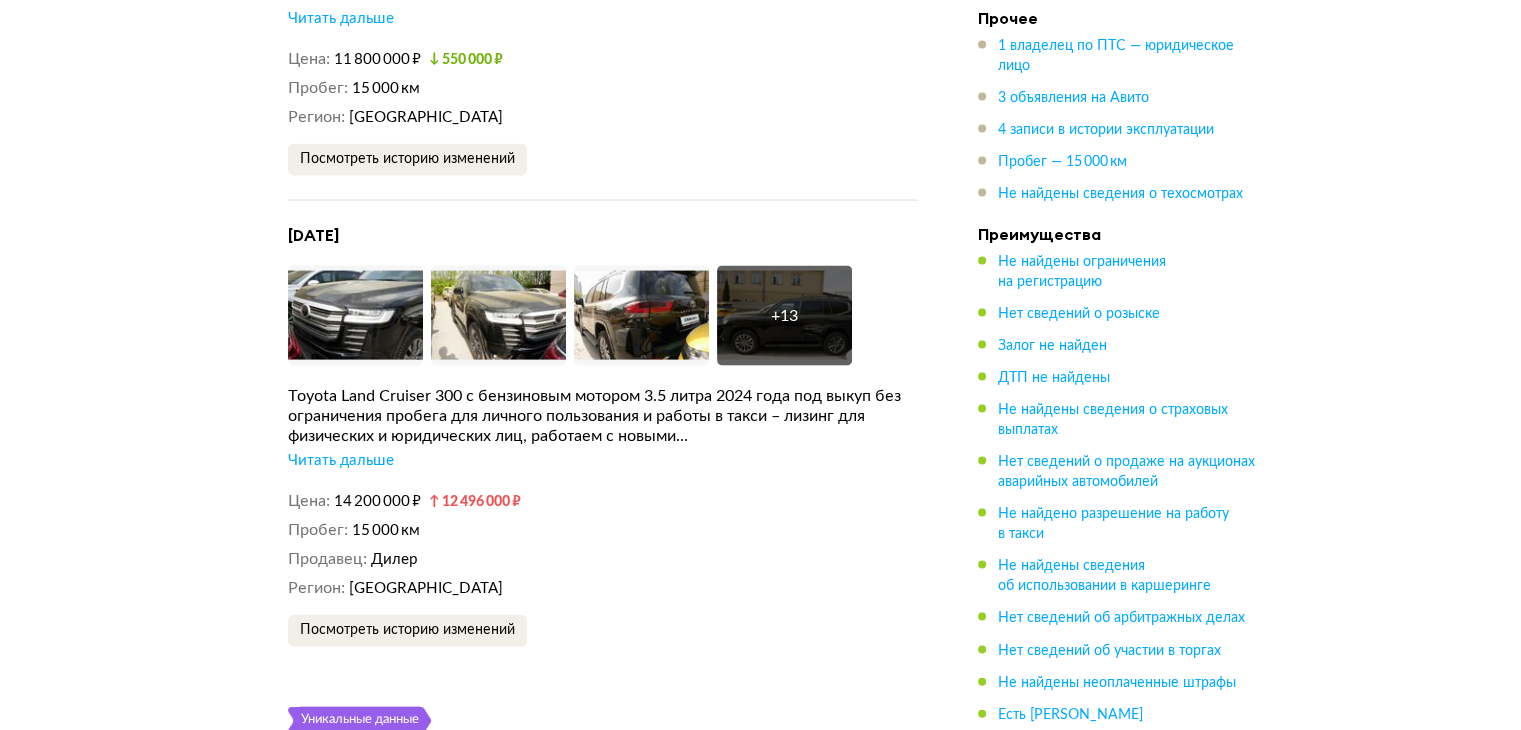click on "Читать дальше" at bounding box center (341, 461) 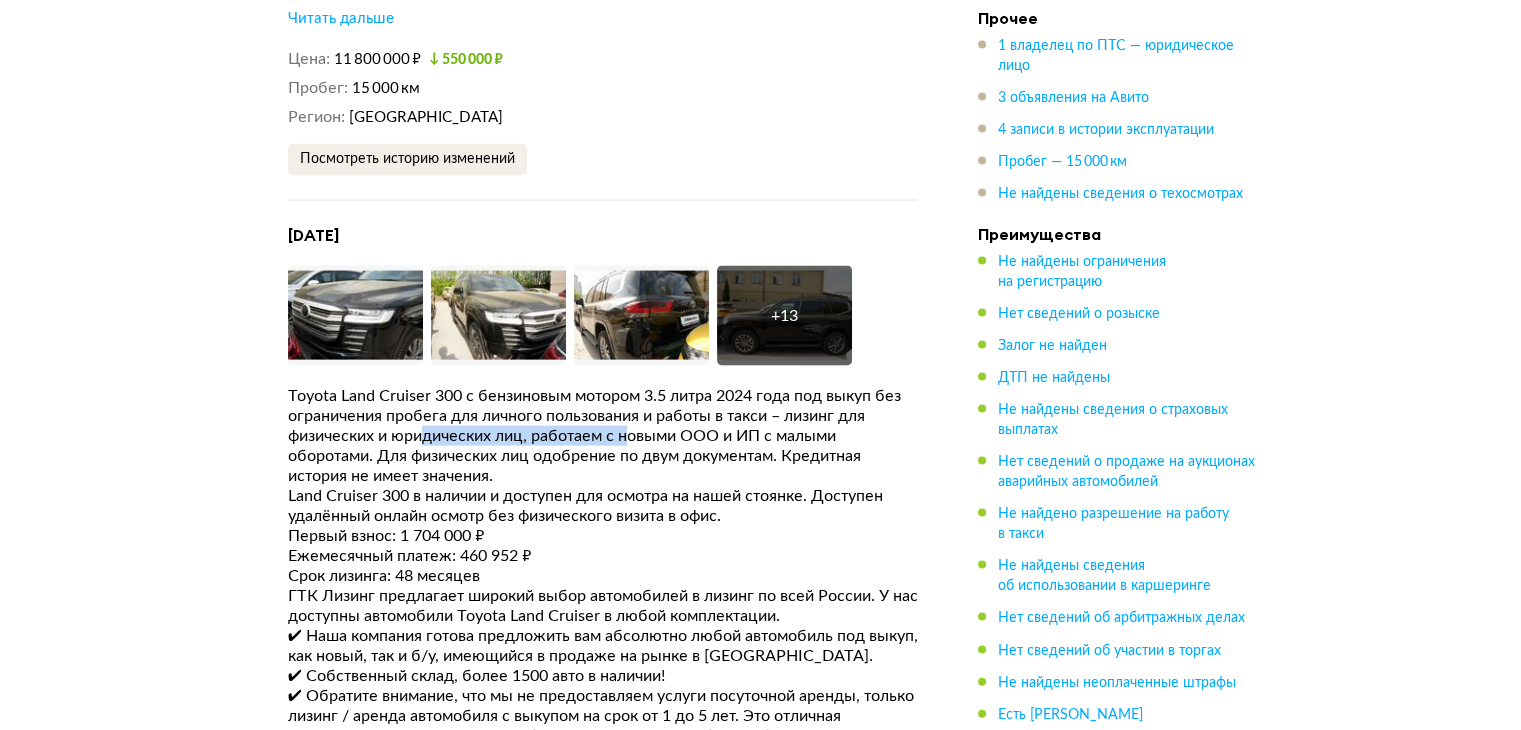 drag, startPoint x: 564, startPoint y: 440, endPoint x: 638, endPoint y: 440, distance: 74 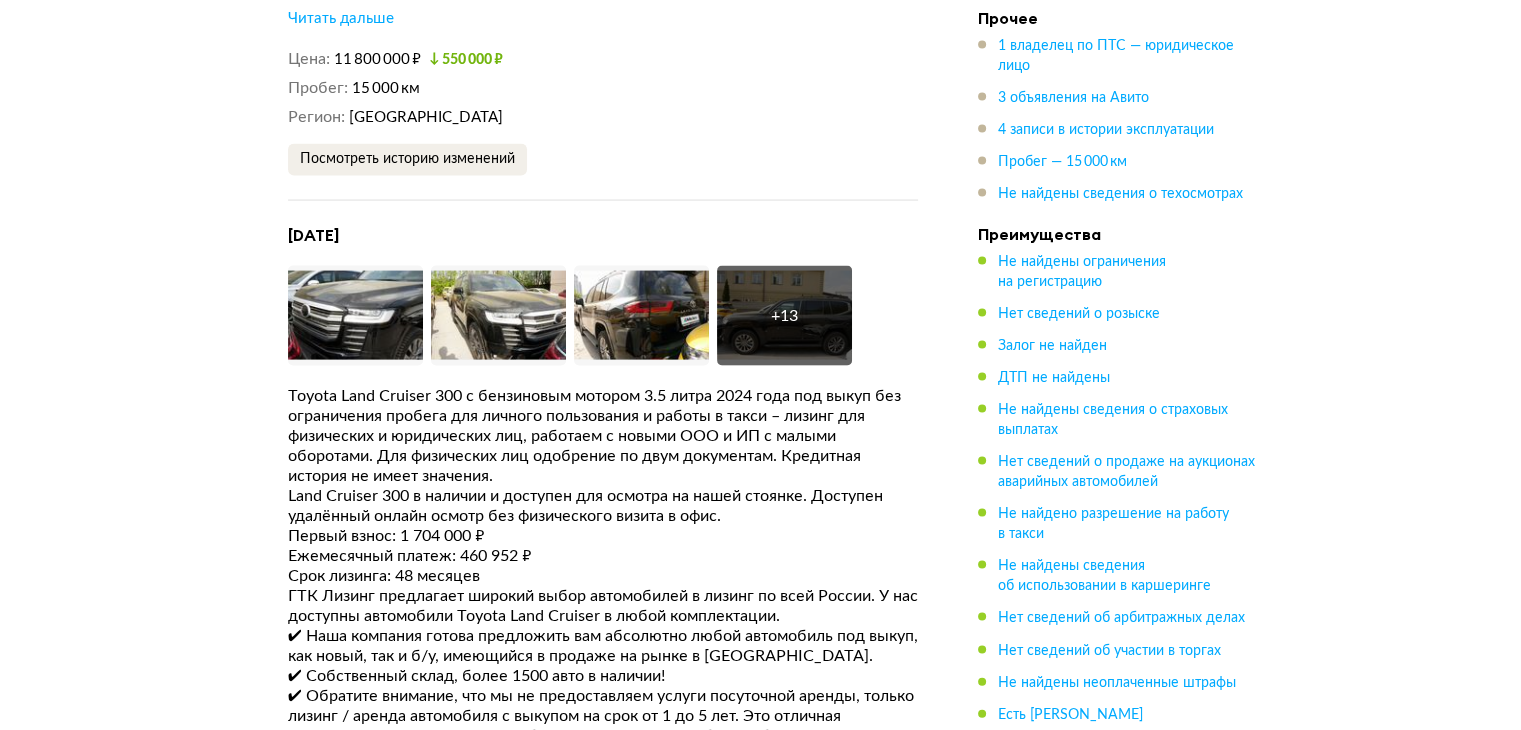 click on "Toyota Land Cruiser 300 с бензиновым мотором 3.5 литра 2024 года под выкуп без ограничения пробега для личного пользования и работы в такси – лизинг для физических и юридических лиц, работаем с новыми ООО и ИП с малыми оборотами. Для физических лиц одобрение по двум документам. Кредитная история не имеет значения." at bounding box center (603, 436) 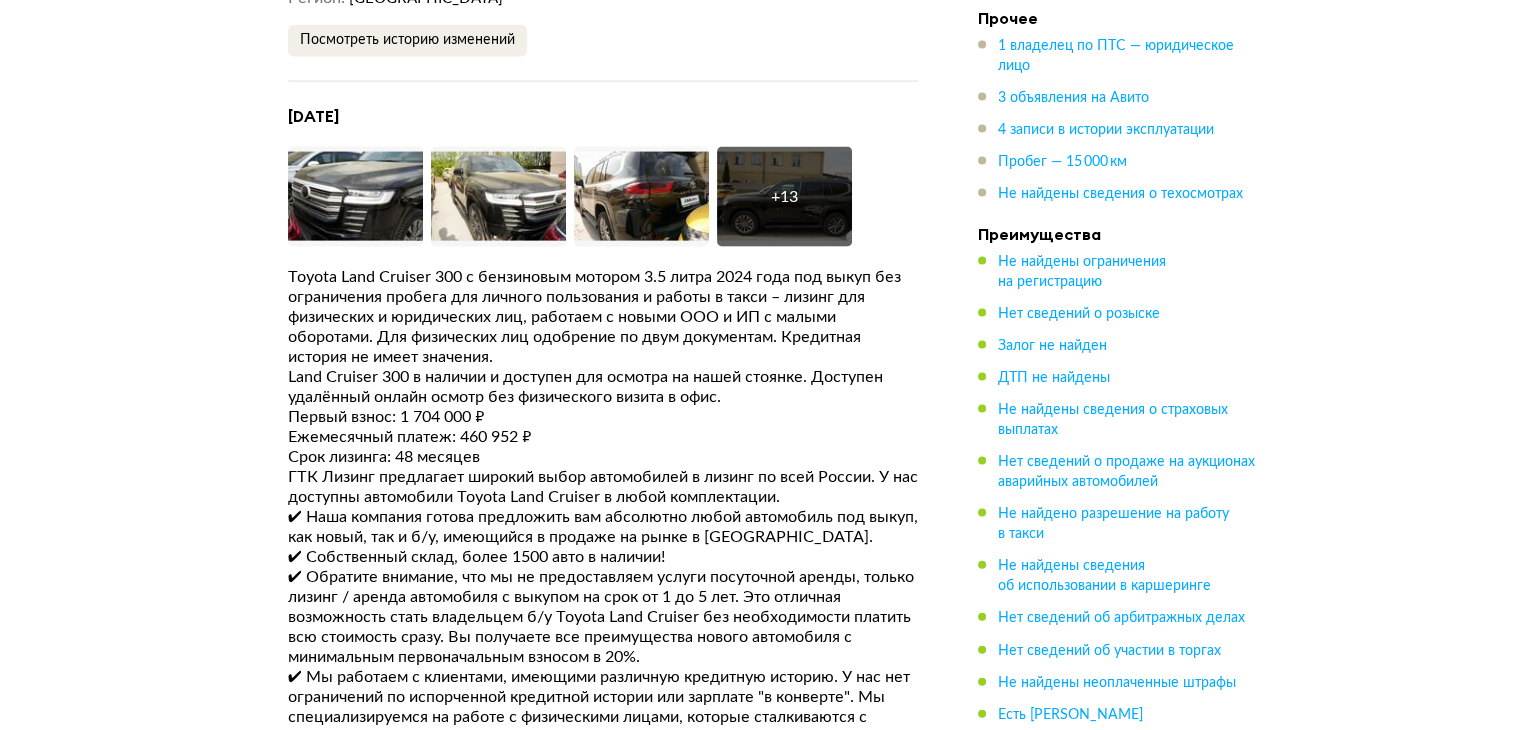 scroll, scrollTop: 4381, scrollLeft: 0, axis: vertical 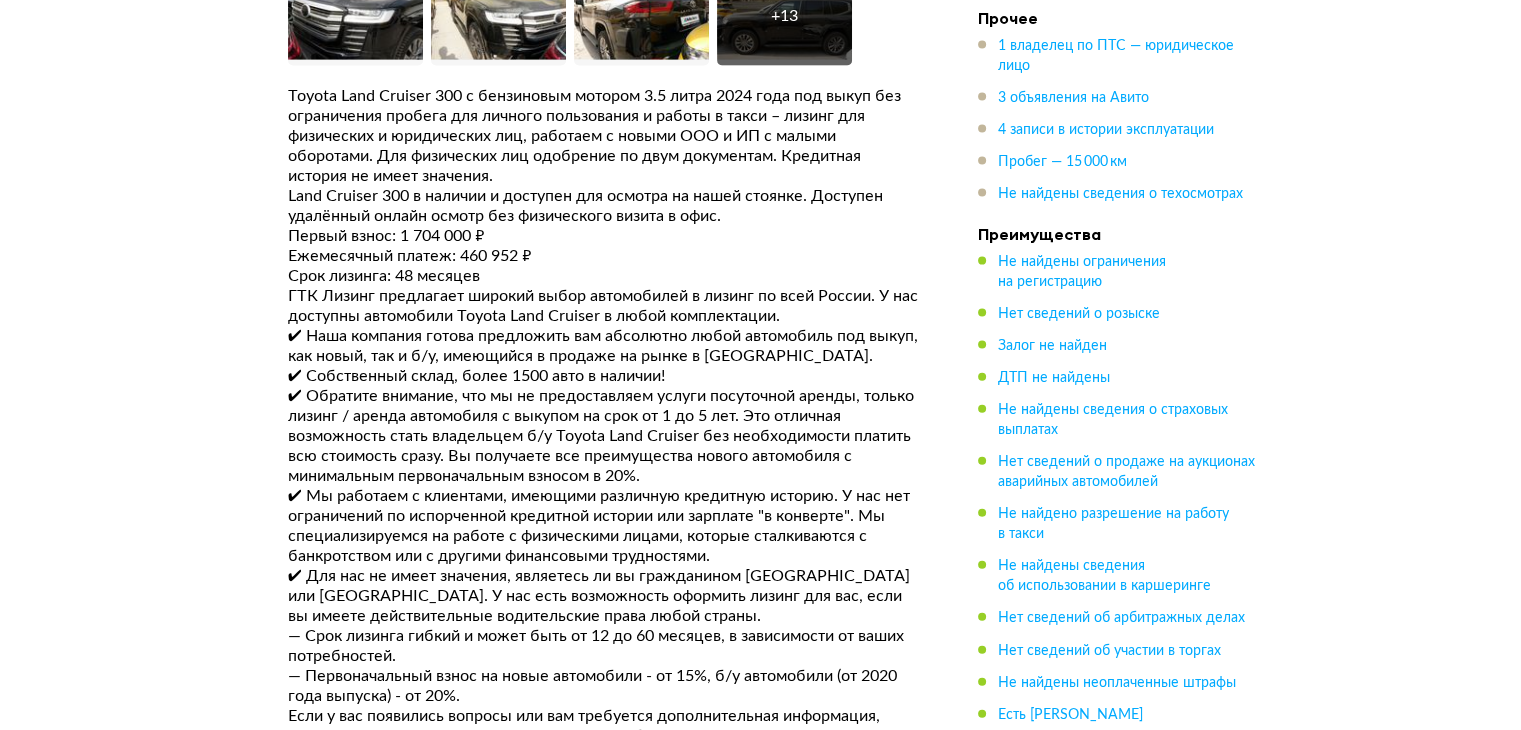 drag, startPoint x: 356, startPoint y: 249, endPoint x: 544, endPoint y: 243, distance: 188.09572 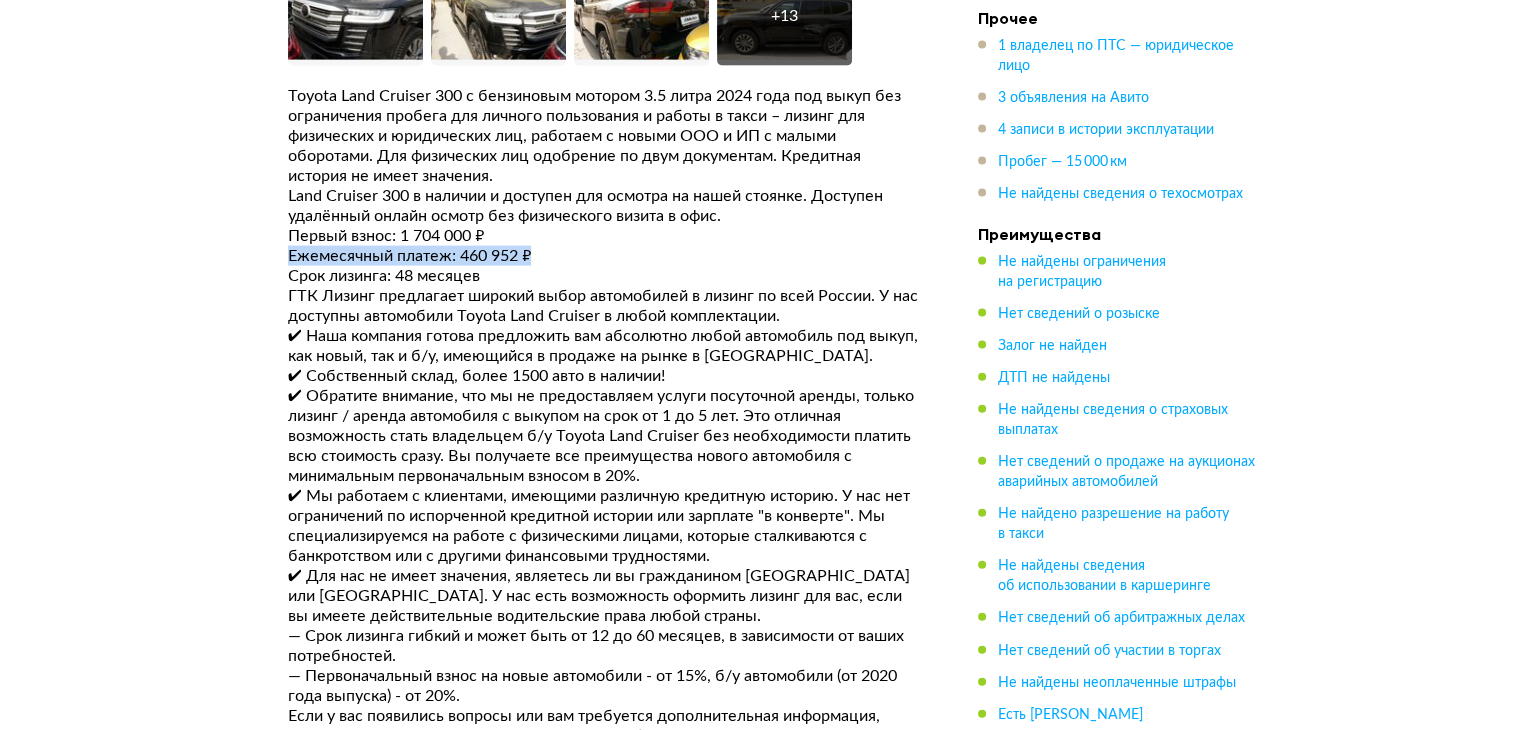 drag, startPoint x: 543, startPoint y: 250, endPoint x: 284, endPoint y: 261, distance: 259.2335 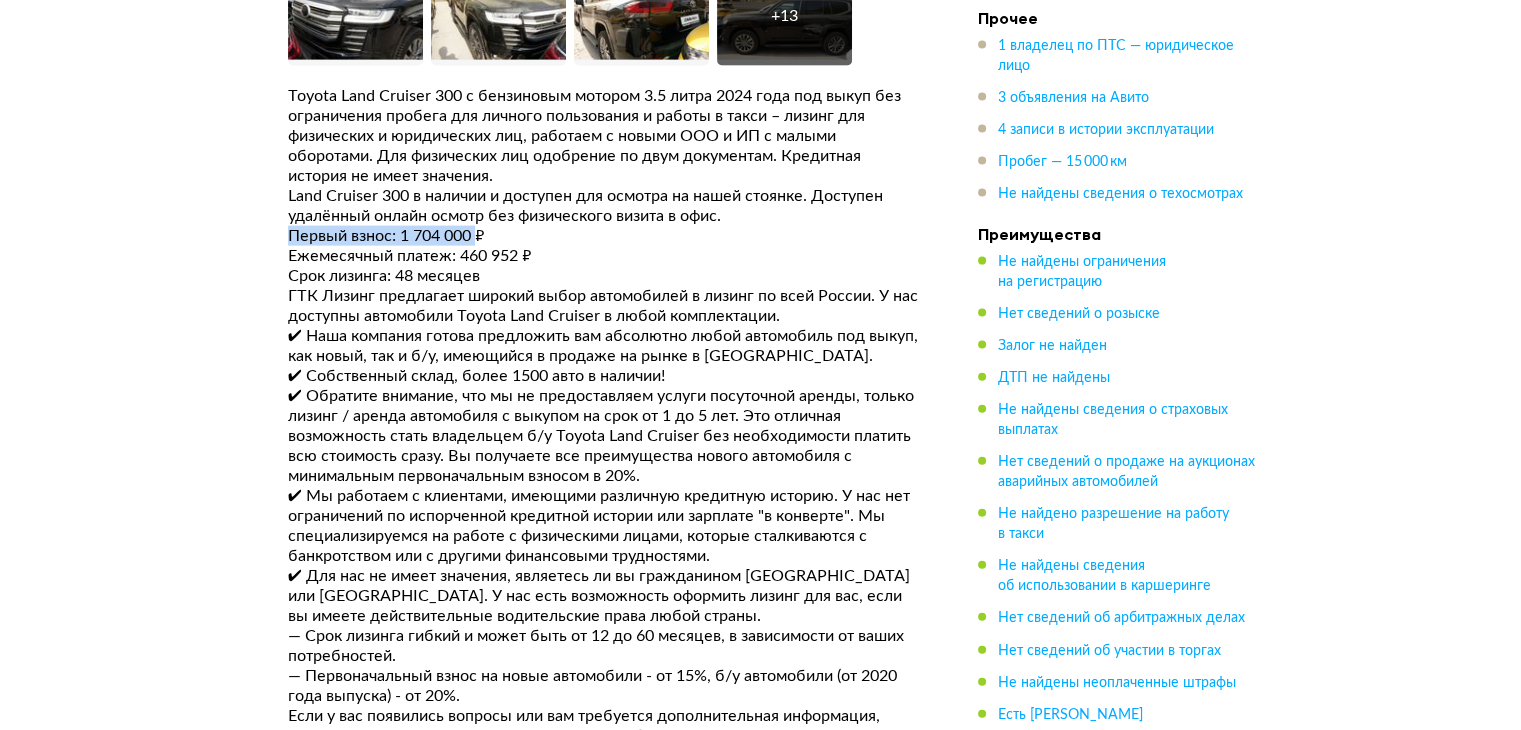 drag, startPoint x: 276, startPoint y: 237, endPoint x: 562, endPoint y: 237, distance: 286 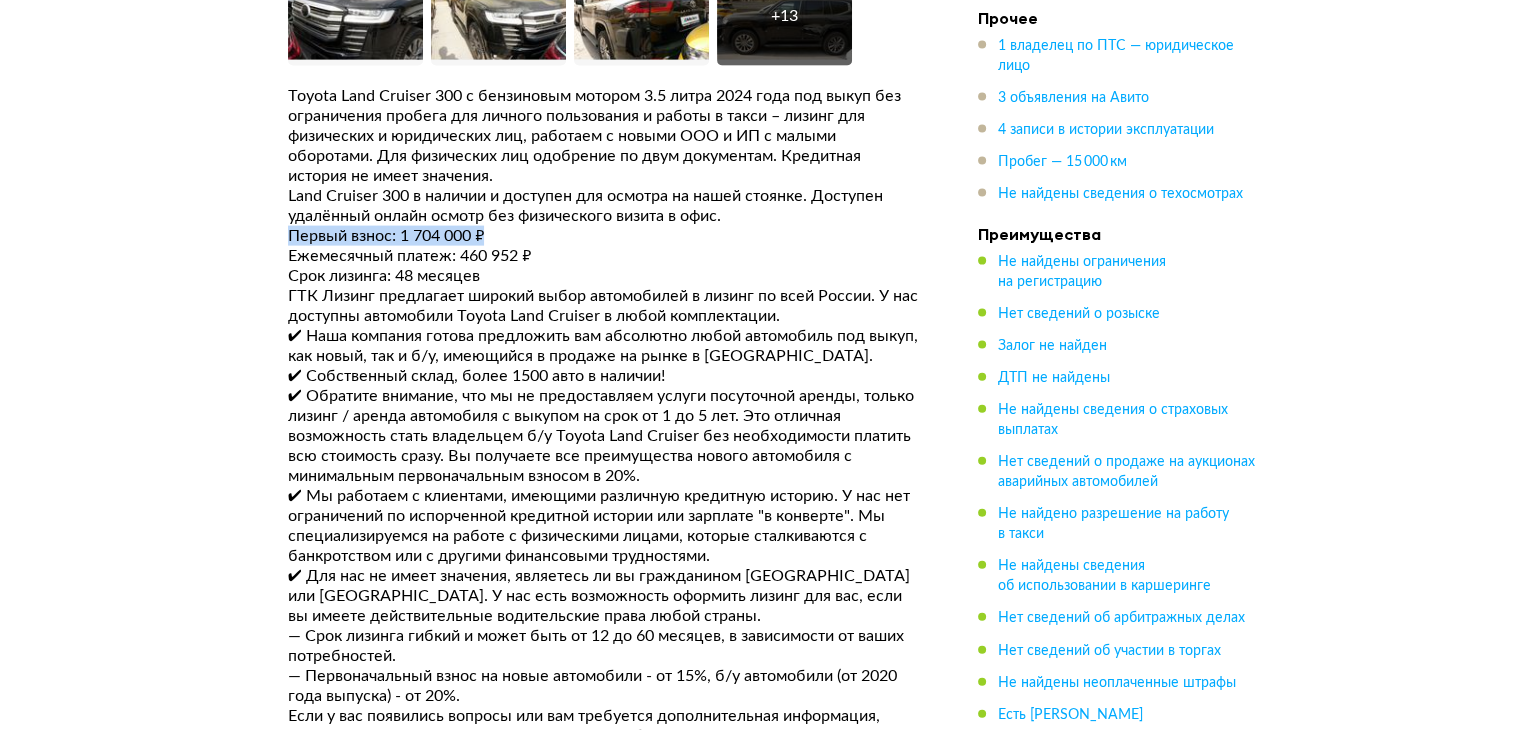 click on "Первый взнос: 1 704 000 ₽" at bounding box center (603, 236) 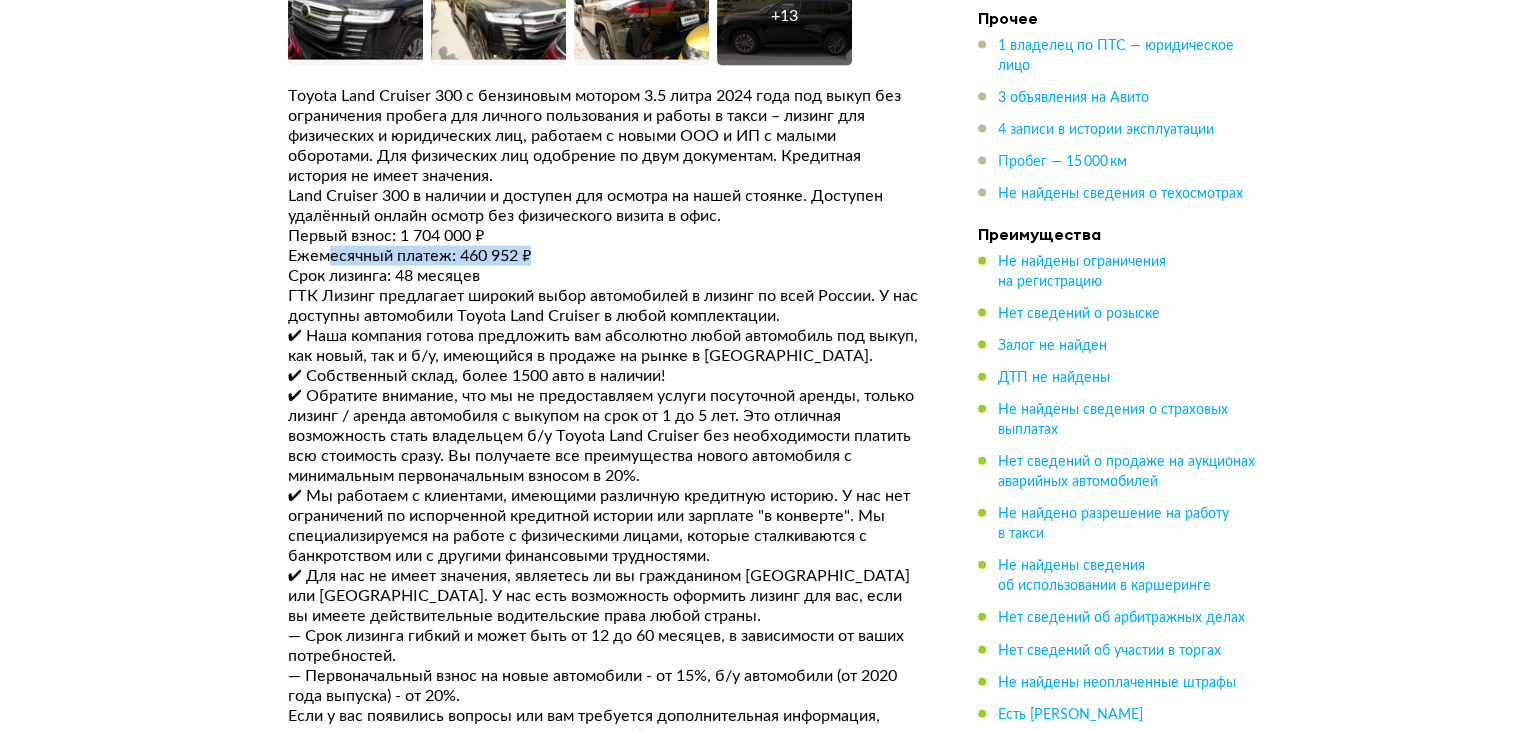 drag, startPoint x: 581, startPoint y: 259, endPoint x: 315, endPoint y: 262, distance: 266.0169 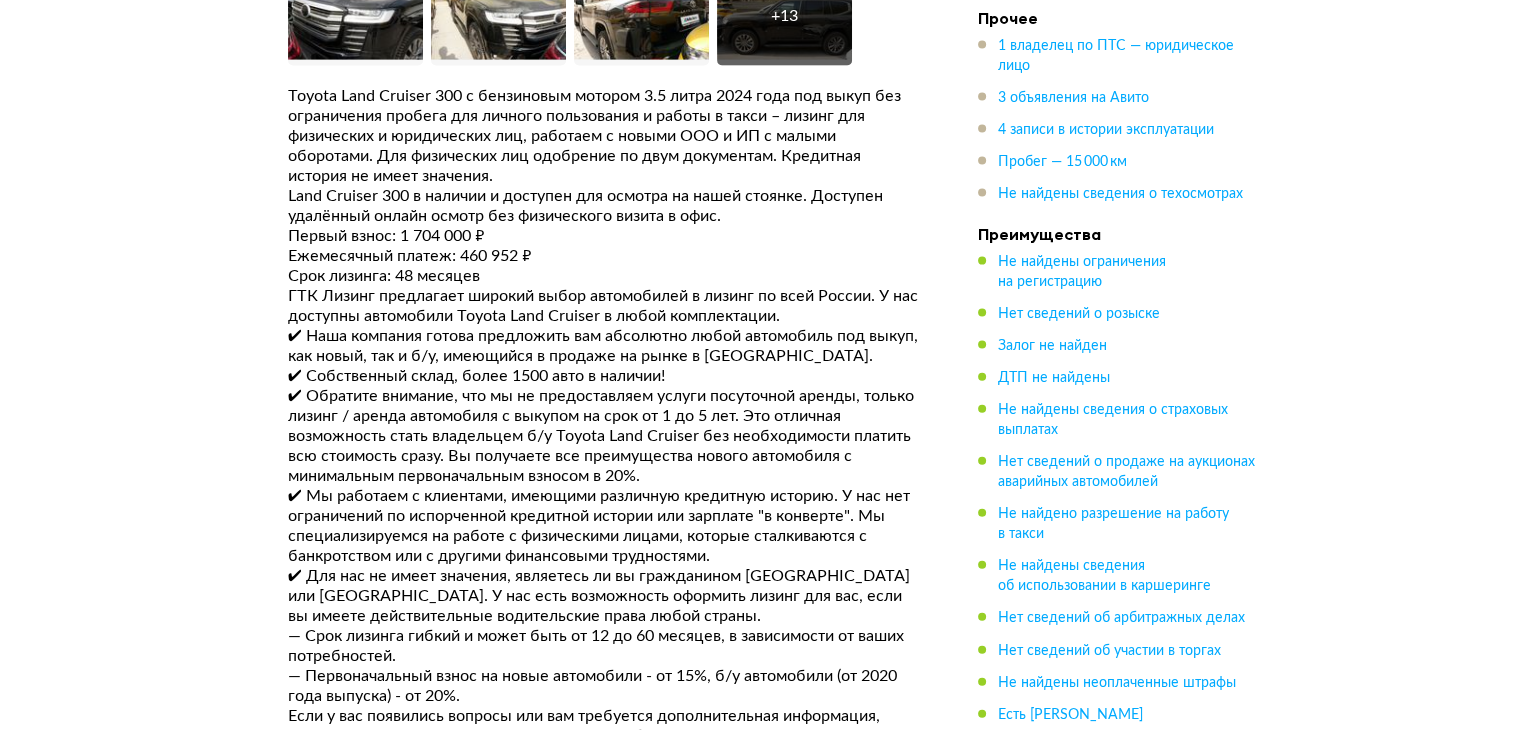 click on "Ежемесячный платеж: 460 952 ₽" at bounding box center [603, 256] 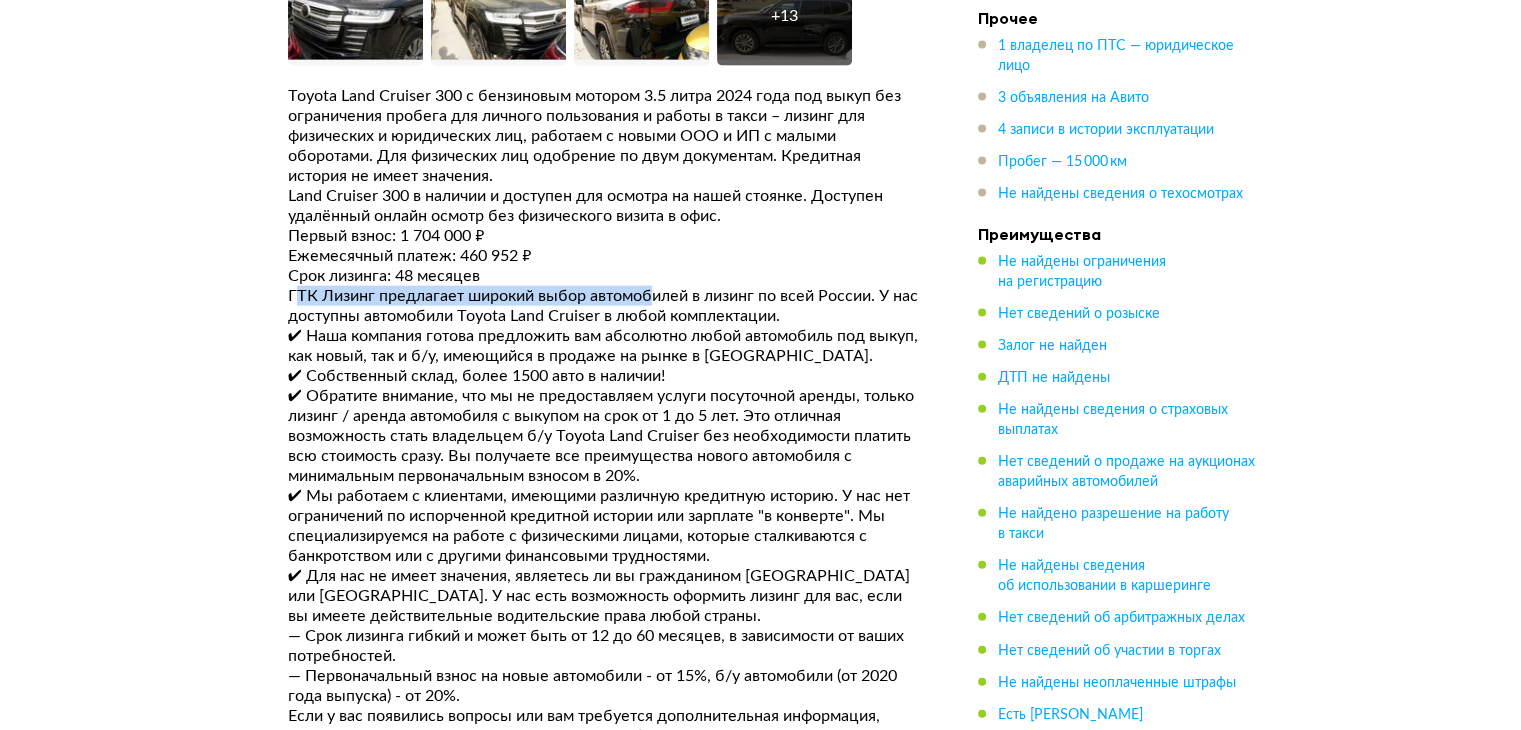 drag, startPoint x: 317, startPoint y: 295, endPoint x: 714, endPoint y: 305, distance: 397.12592 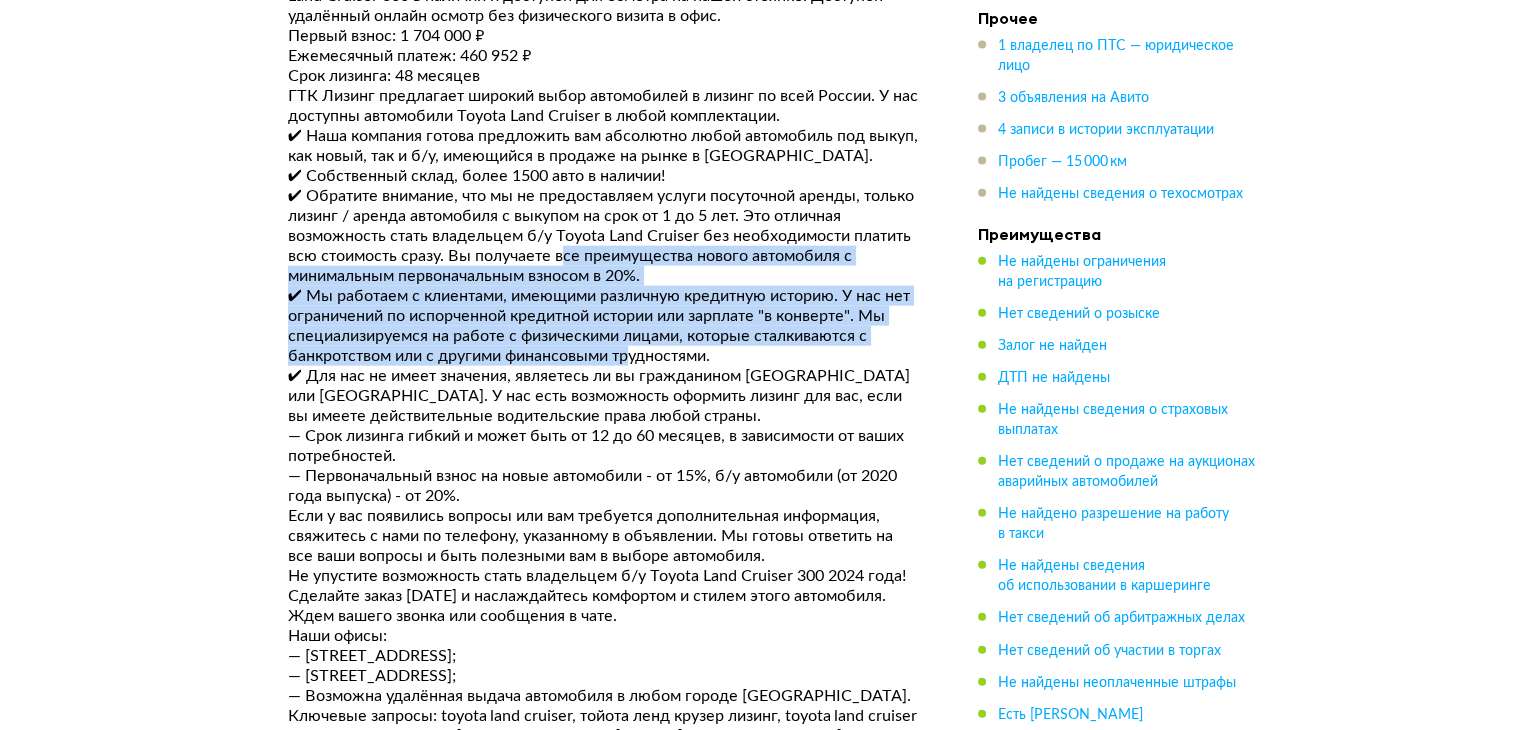 drag, startPoint x: 629, startPoint y: 260, endPoint x: 668, endPoint y: 437, distance: 181.2457 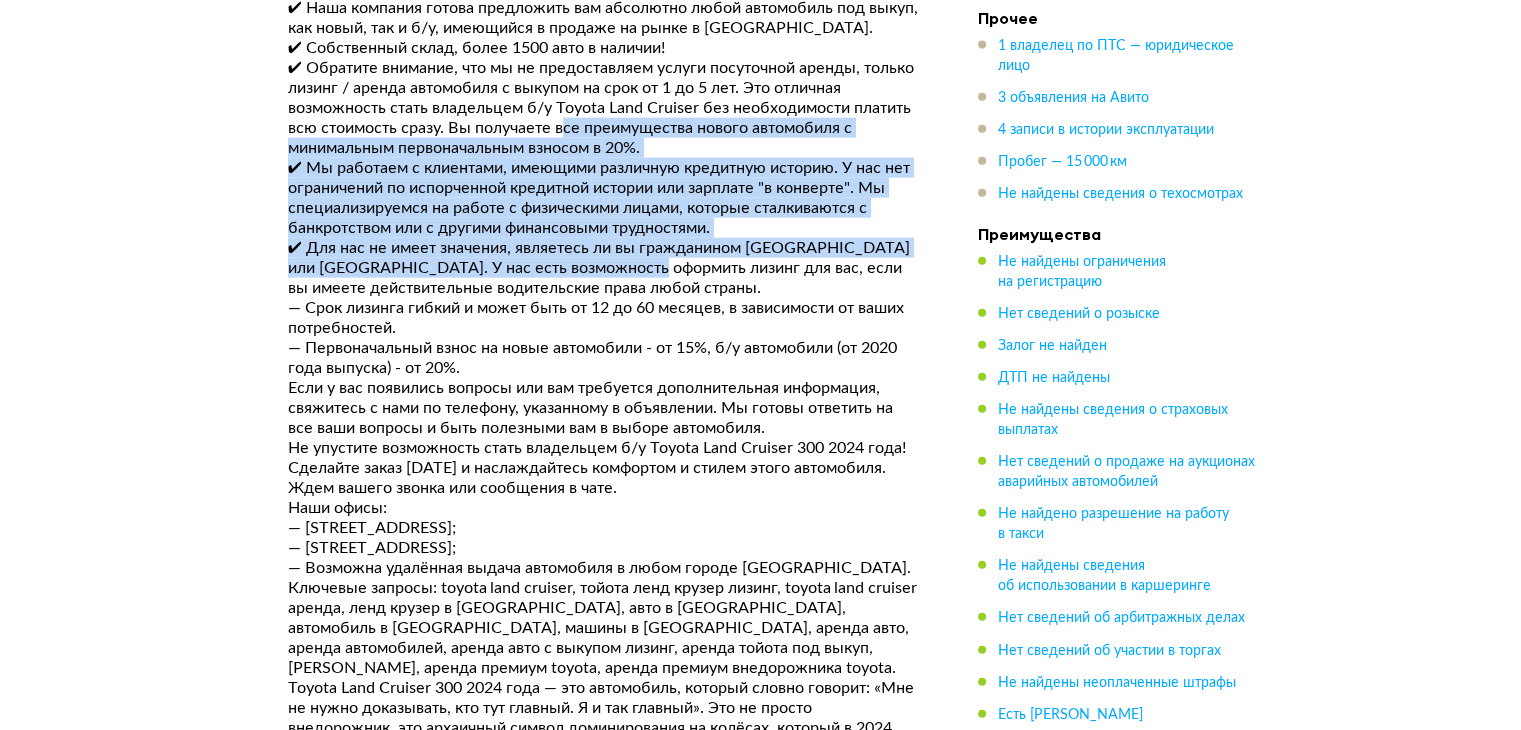 scroll, scrollTop: 4881, scrollLeft: 0, axis: vertical 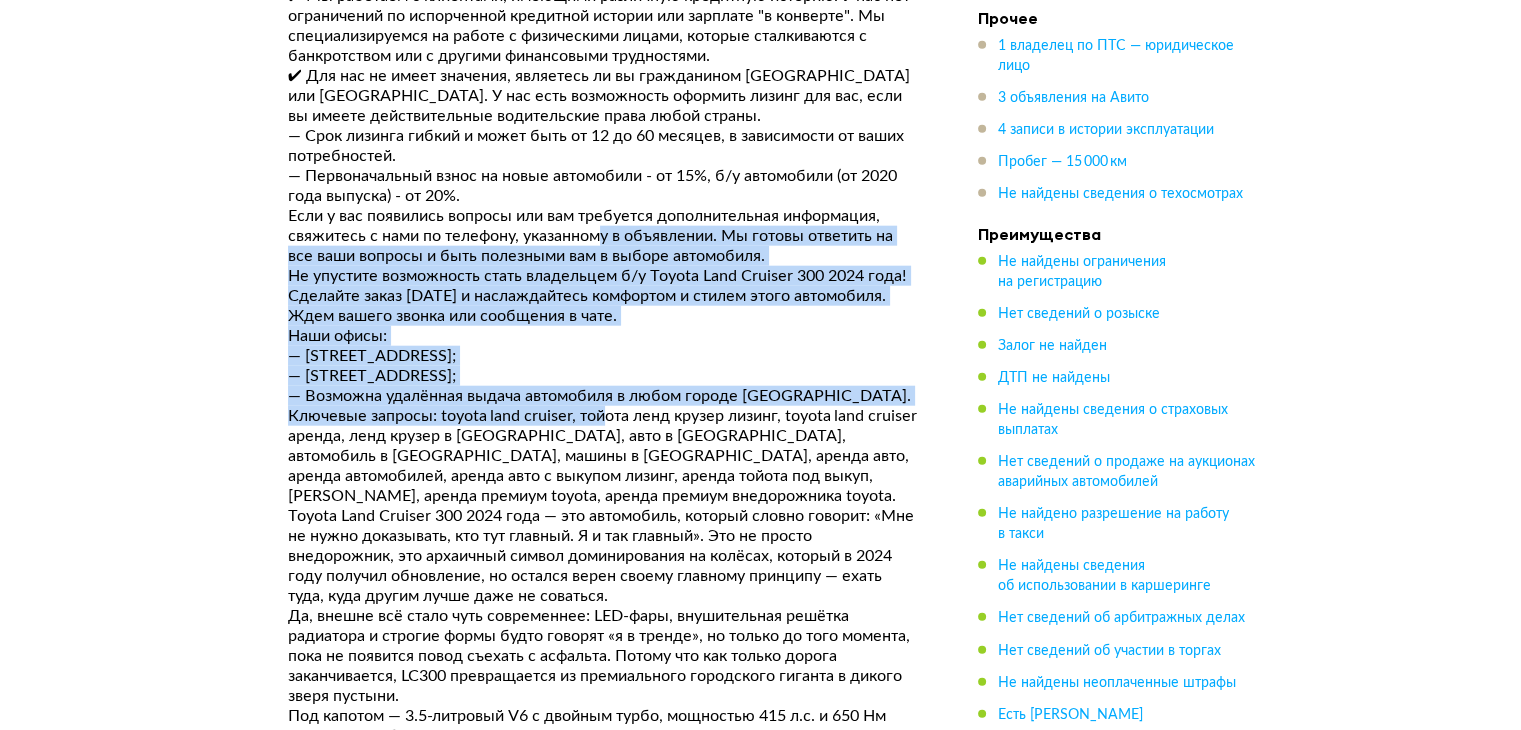 drag, startPoint x: 597, startPoint y: 247, endPoint x: 604, endPoint y: 417, distance: 170.14406 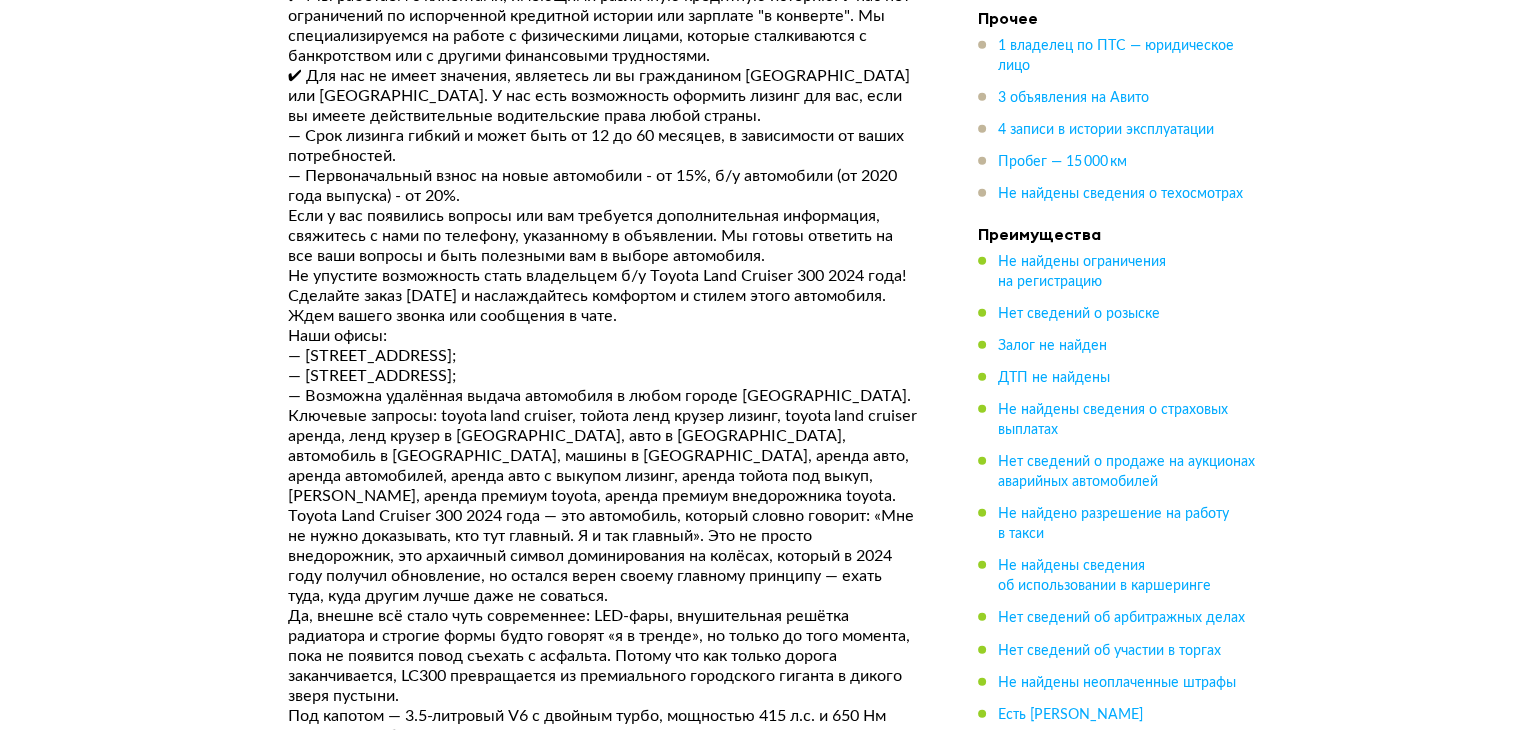 click on "Ключевые запросы: toyota land cruiser, тойота ленд крузер лизинг, toyota land cruiser аренда, ленд крузер в лизинг, авто в лизинг, автомобиль в лизинг, машины в лизинг, аренда авто, аренда автомобилей, аренда авто с выкупом лизинг, аренда тойота под выкуп, аренда тойота, аренда премиум toyota, аренда премиум внедорожника toyota." at bounding box center [603, 456] 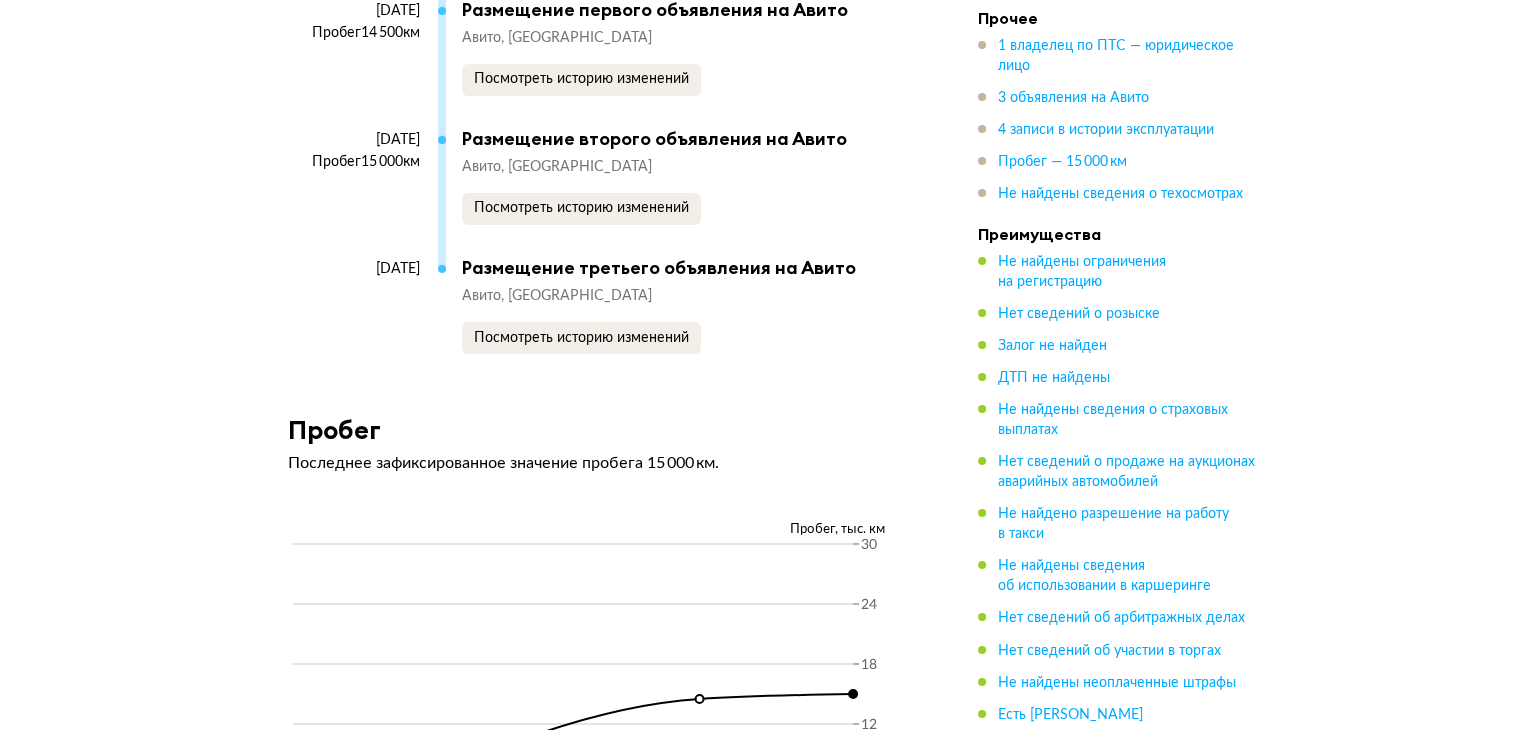 scroll, scrollTop: 6981, scrollLeft: 0, axis: vertical 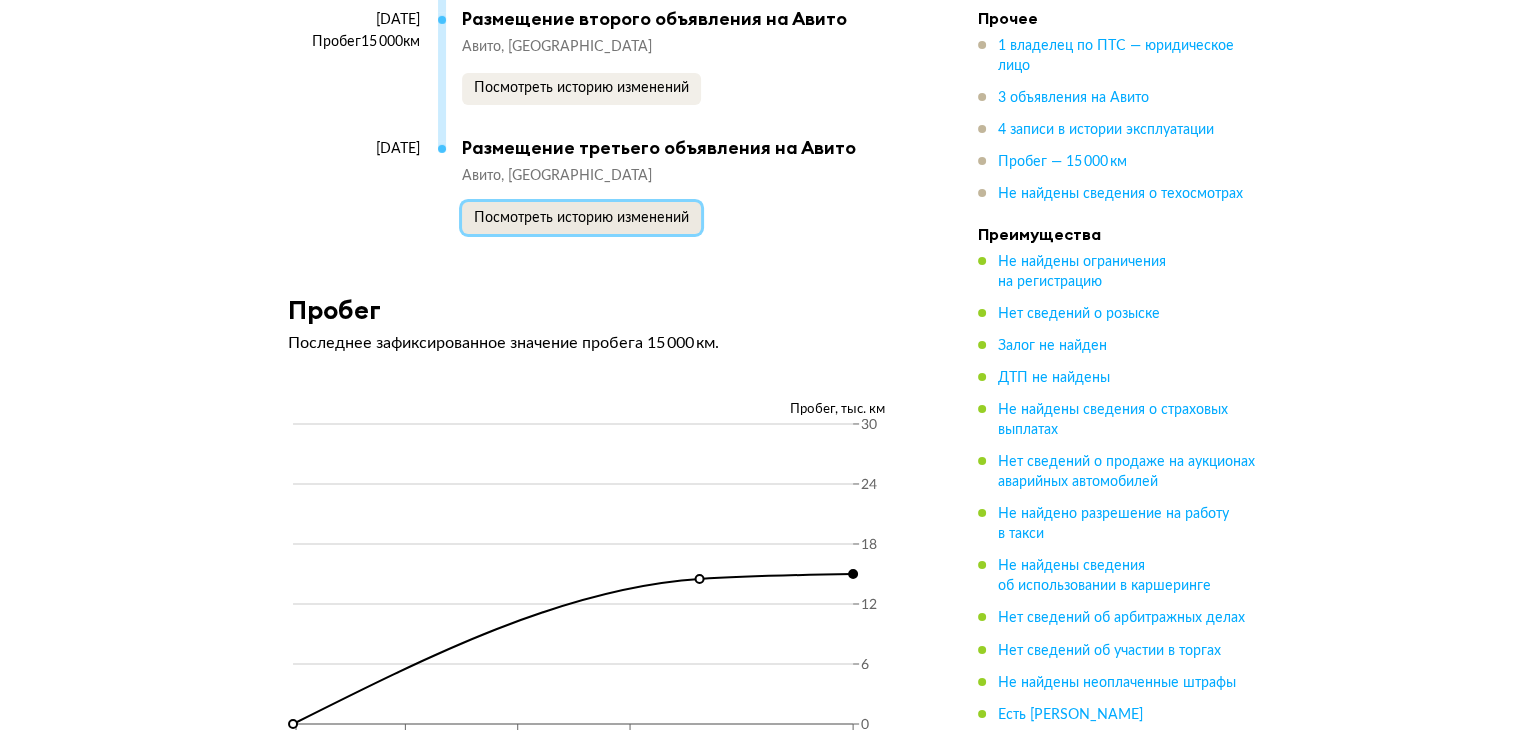 click on "Посмотреть историю изменений" at bounding box center (581, 218) 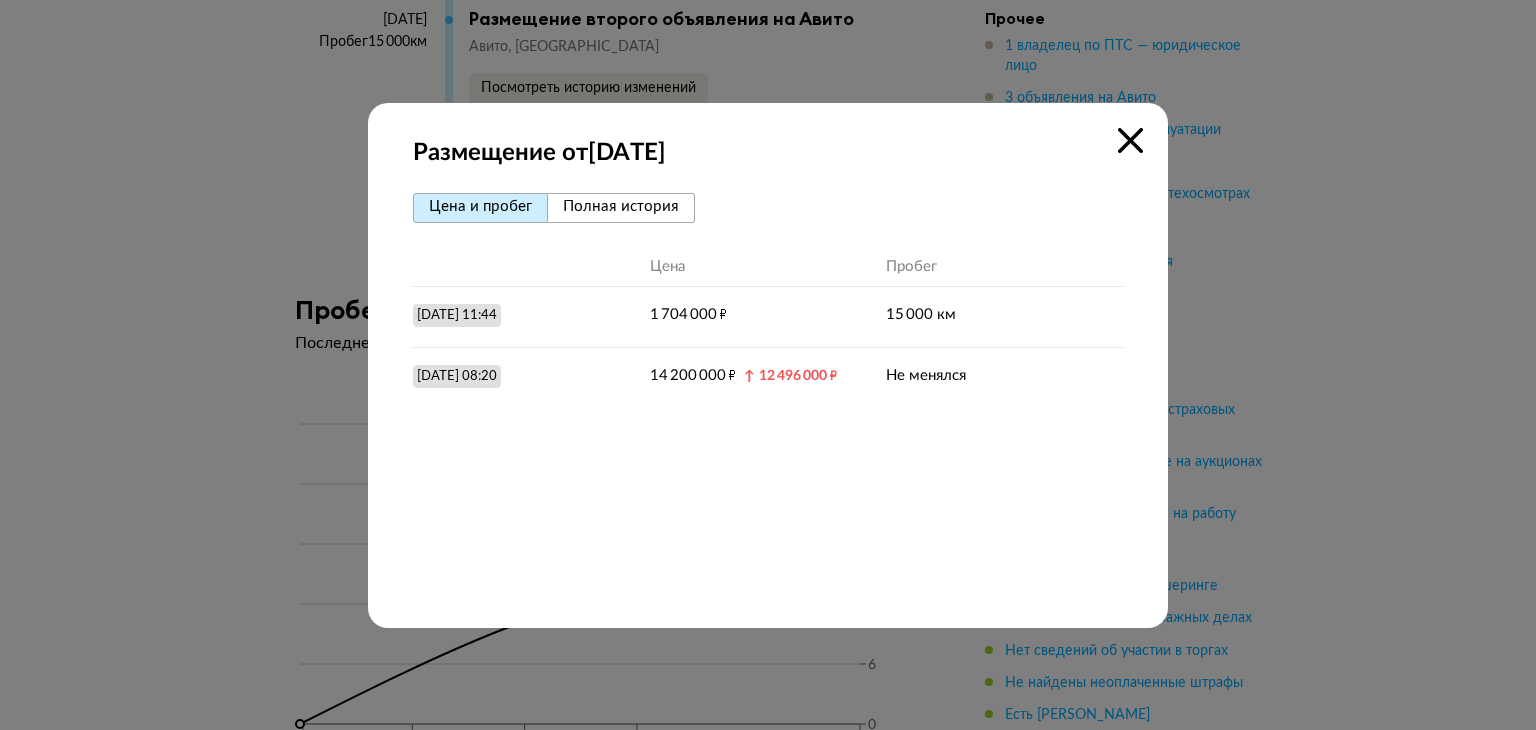 click at bounding box center [768, 365] 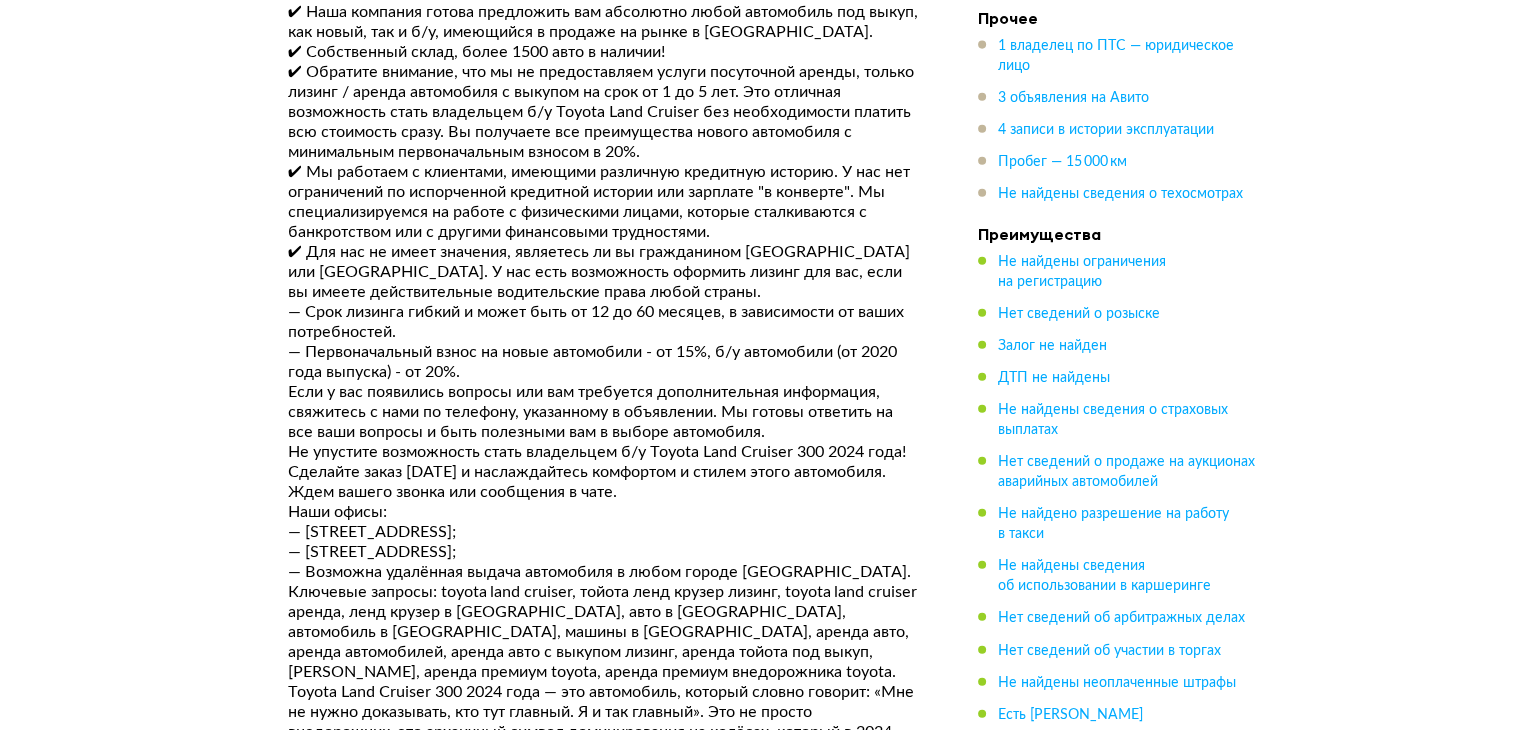 scroll, scrollTop: 3981, scrollLeft: 0, axis: vertical 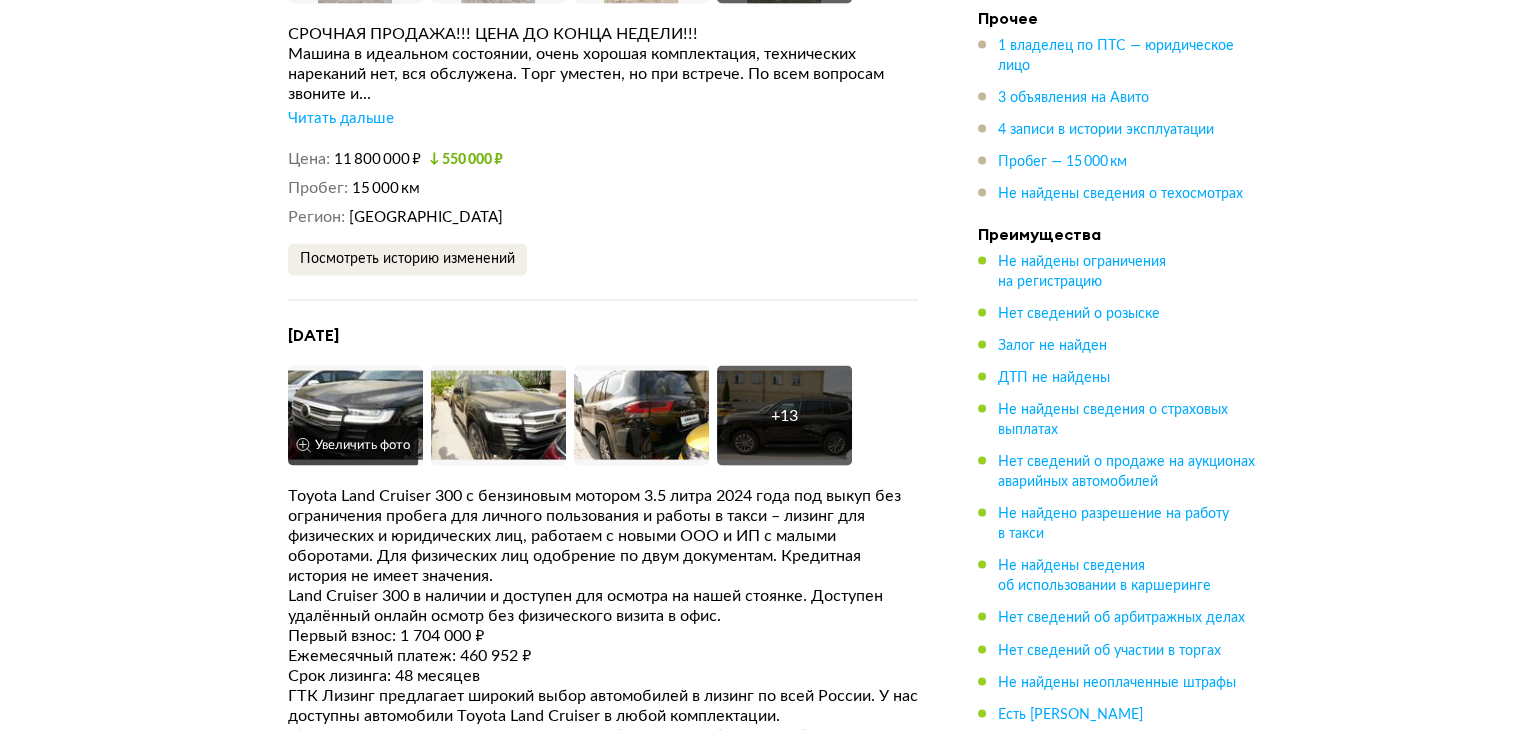 click at bounding box center [355, 416] 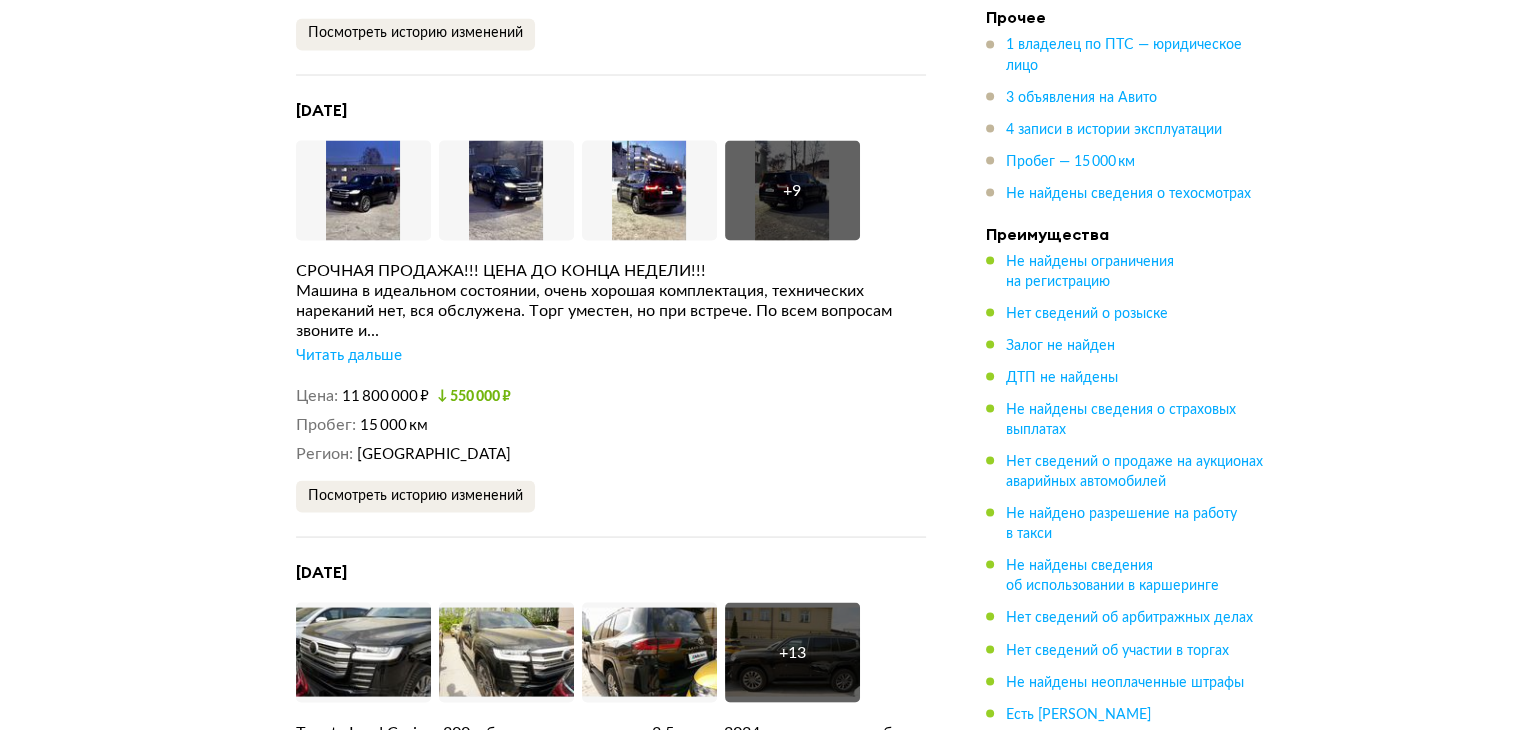 scroll, scrollTop: 3681, scrollLeft: 0, axis: vertical 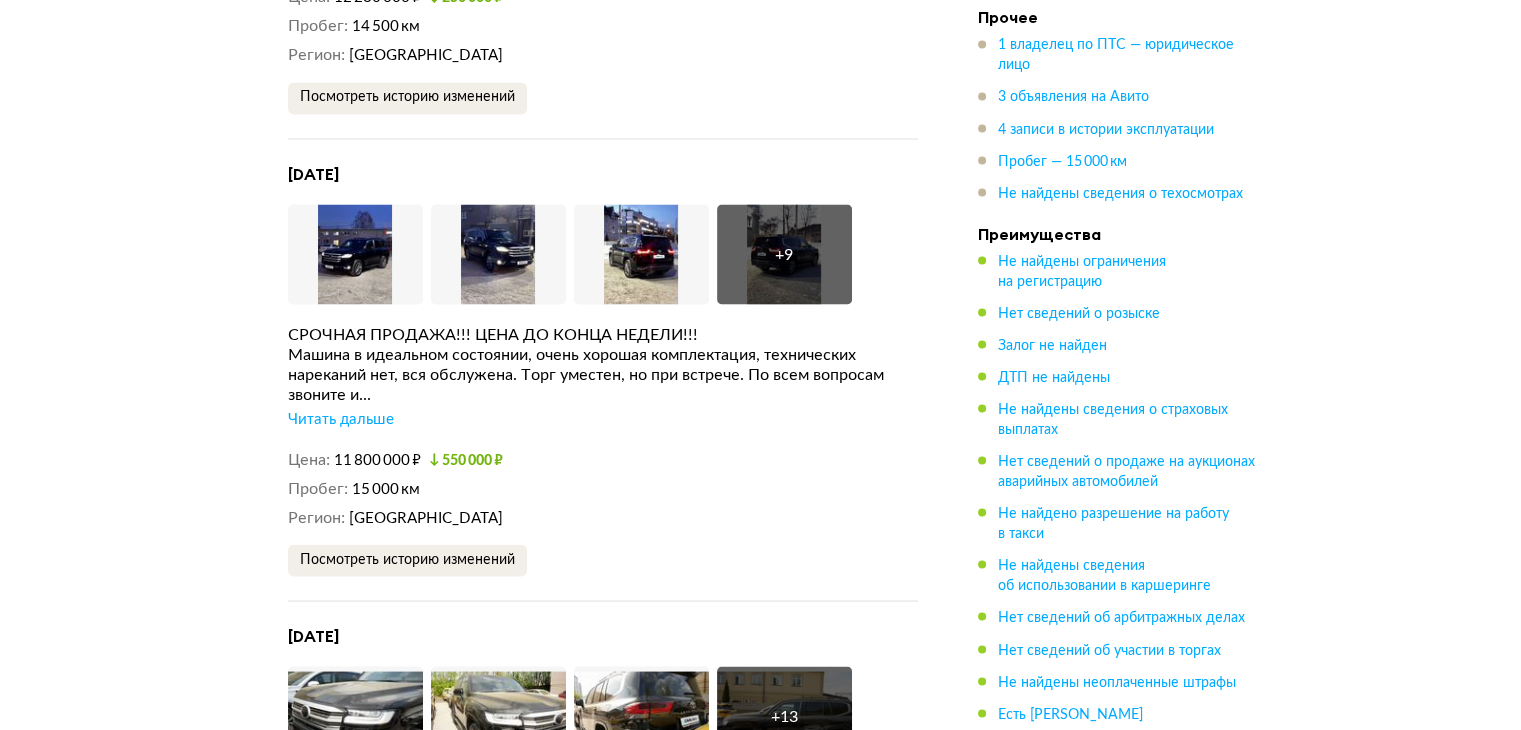 click on "Читать дальше" at bounding box center [341, 419] 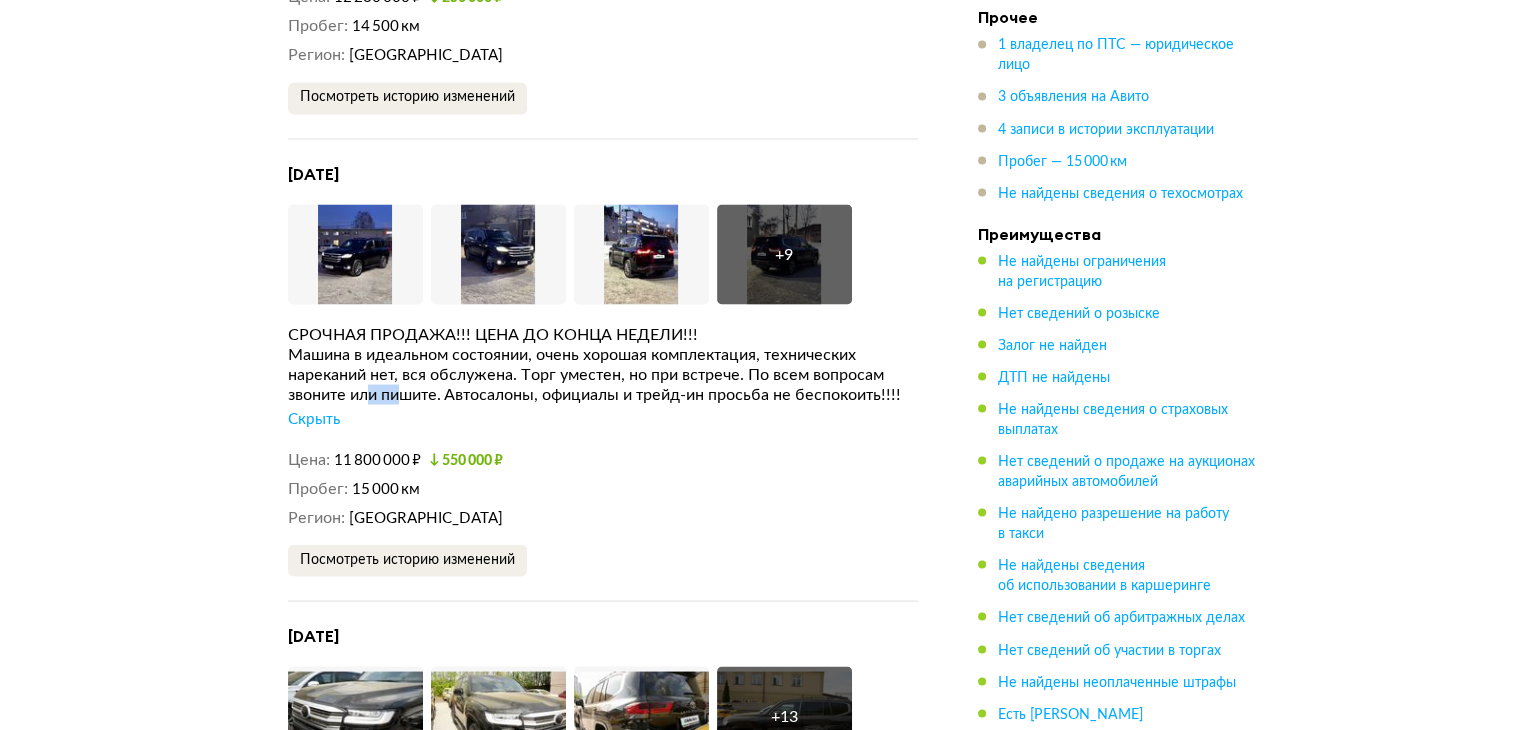 drag, startPoint x: 370, startPoint y: 393, endPoint x: 766, endPoint y: 401, distance: 396.0808 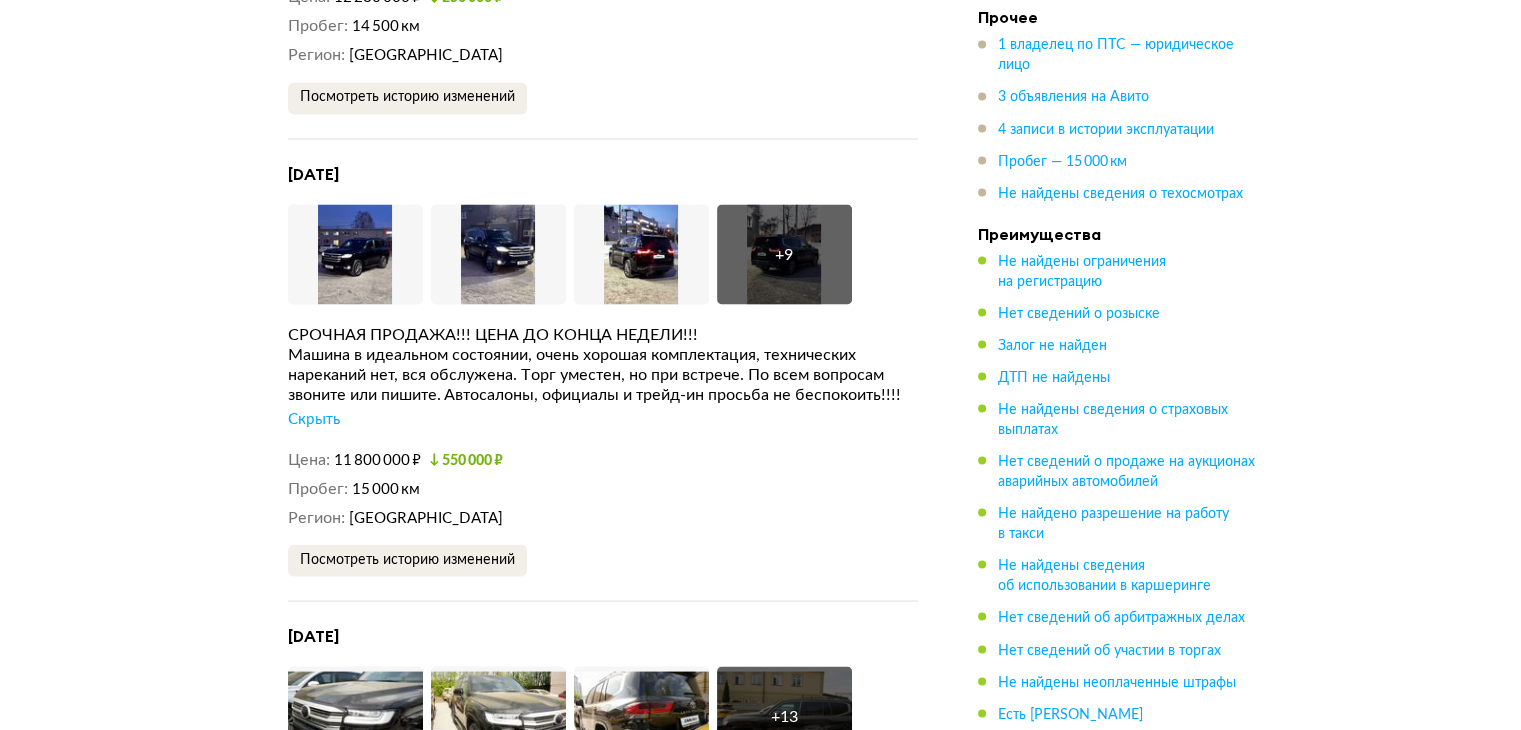 click on "Машина в идеальном состоянии, очень хорошая комплектация, технических нареканий нет, вся обслужена. Торг уместен, но при встрече. По всем вопросам звоните или пишите. Автосалоны, официалы и трейд-ин просьба не беспокоить!!!!" at bounding box center (603, 374) 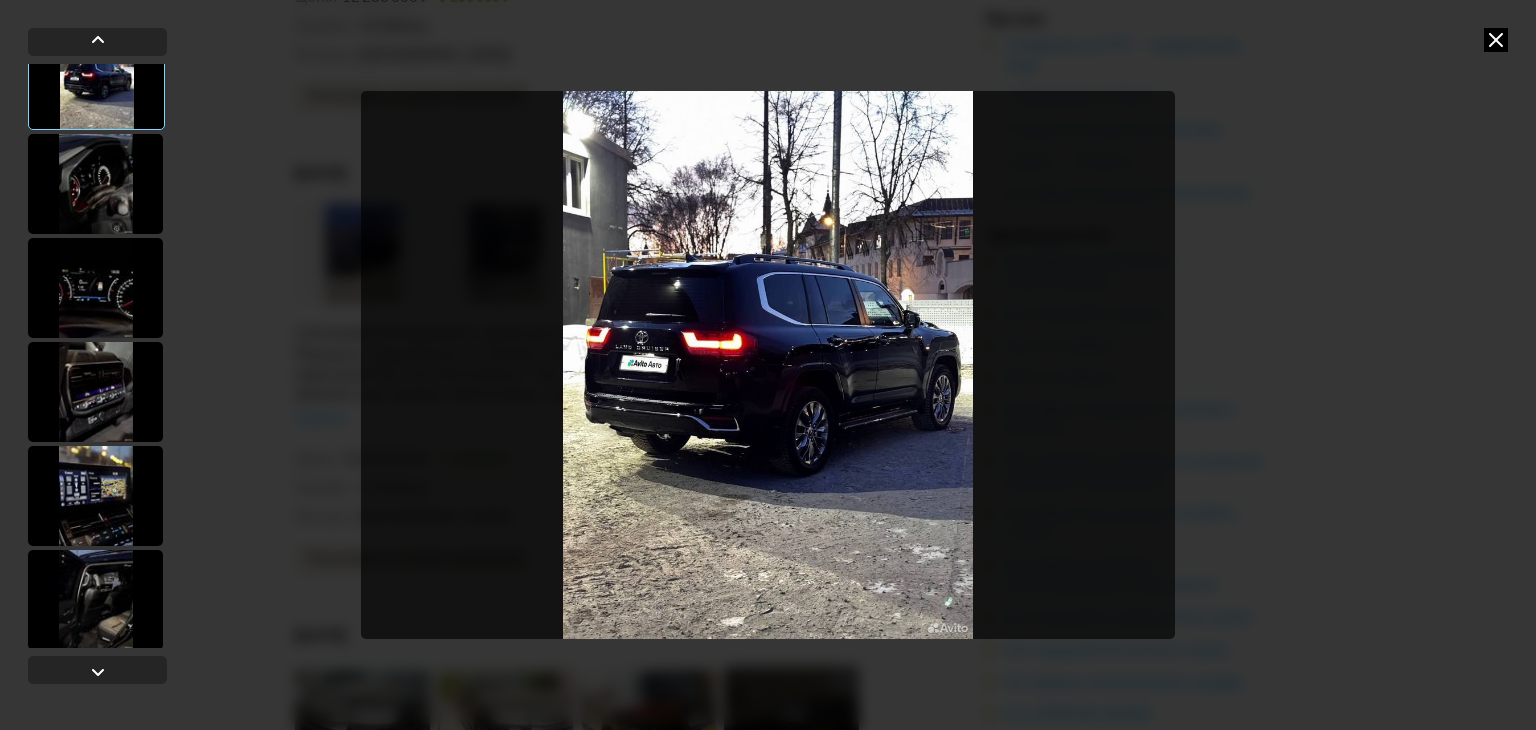 scroll, scrollTop: 665, scrollLeft: 0, axis: vertical 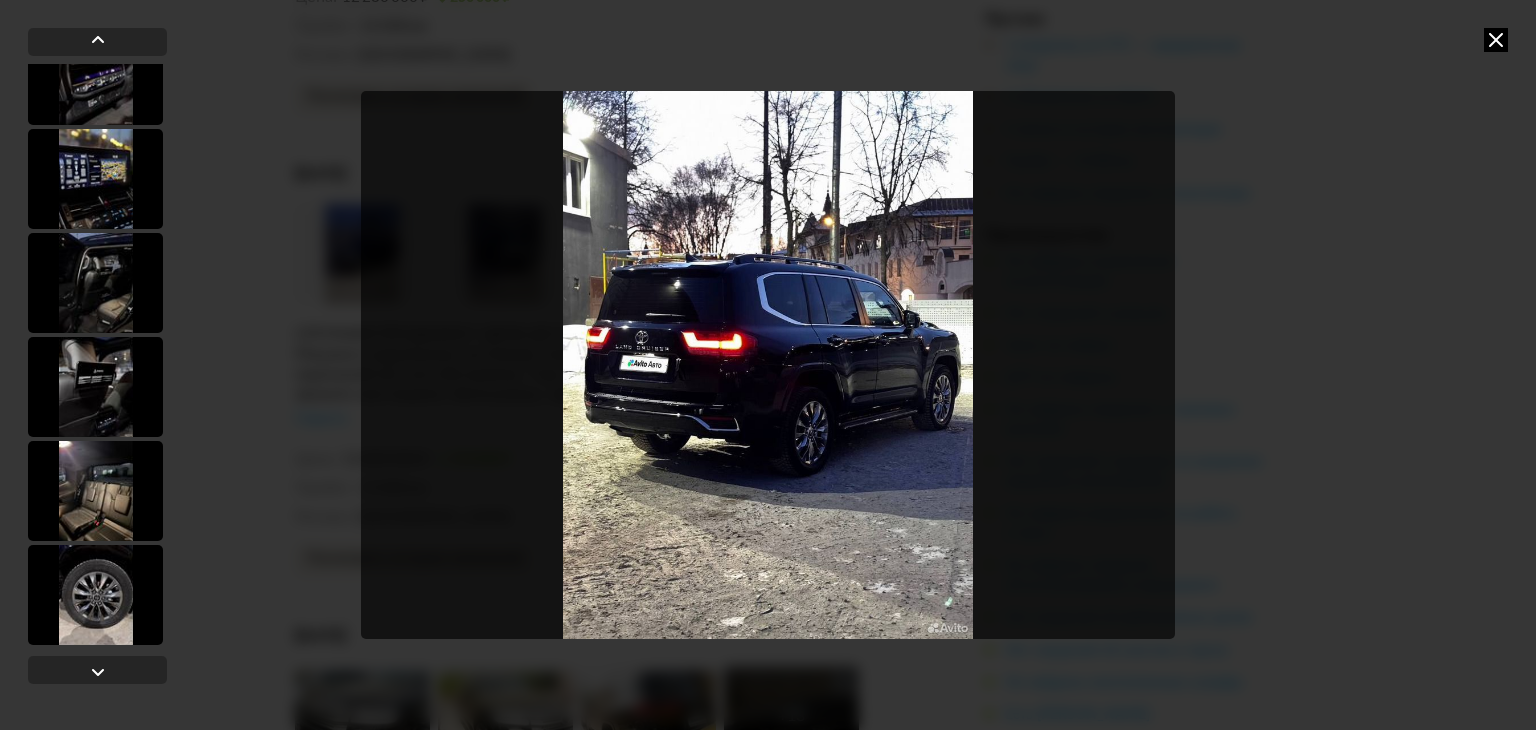 click at bounding box center [95, 387] 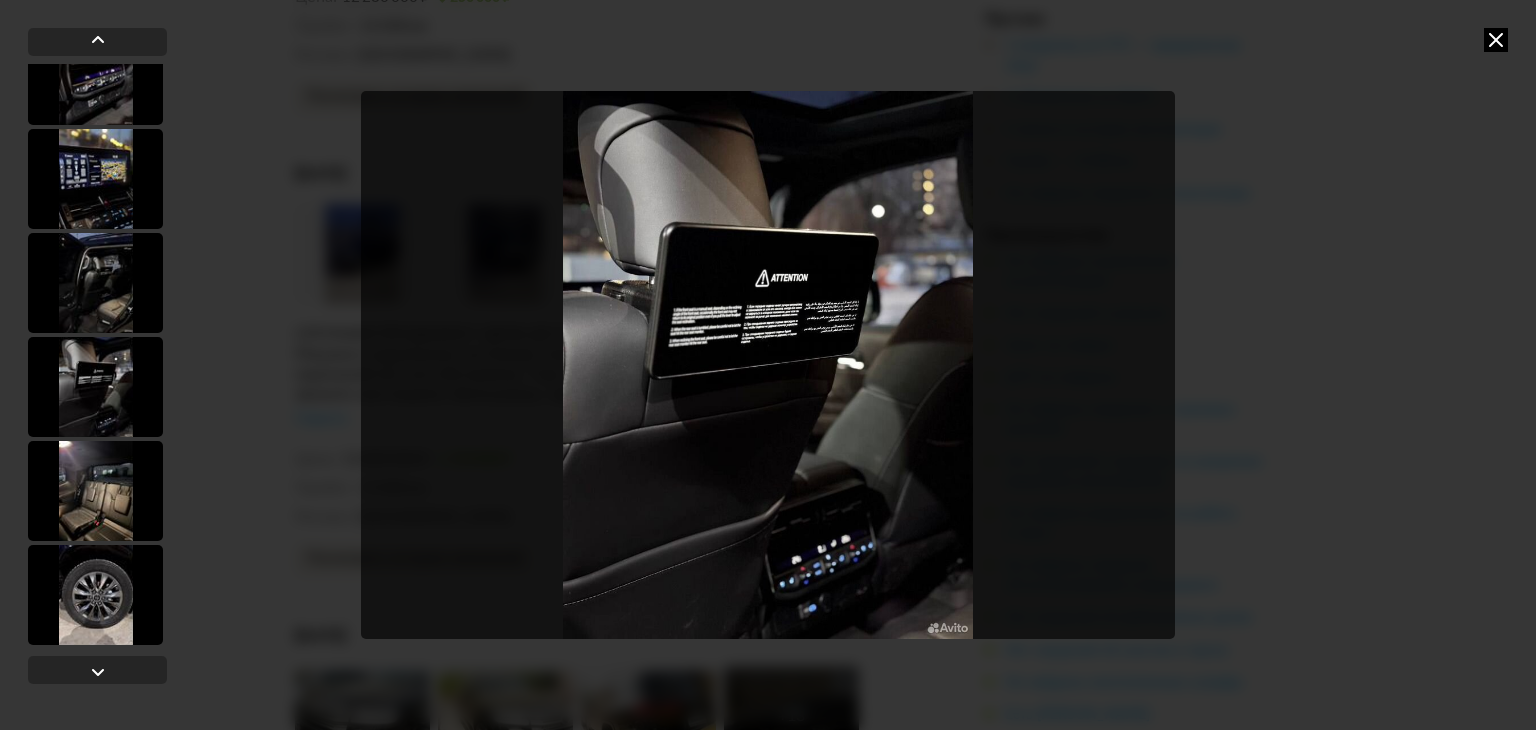 scroll, scrollTop: 664, scrollLeft: 0, axis: vertical 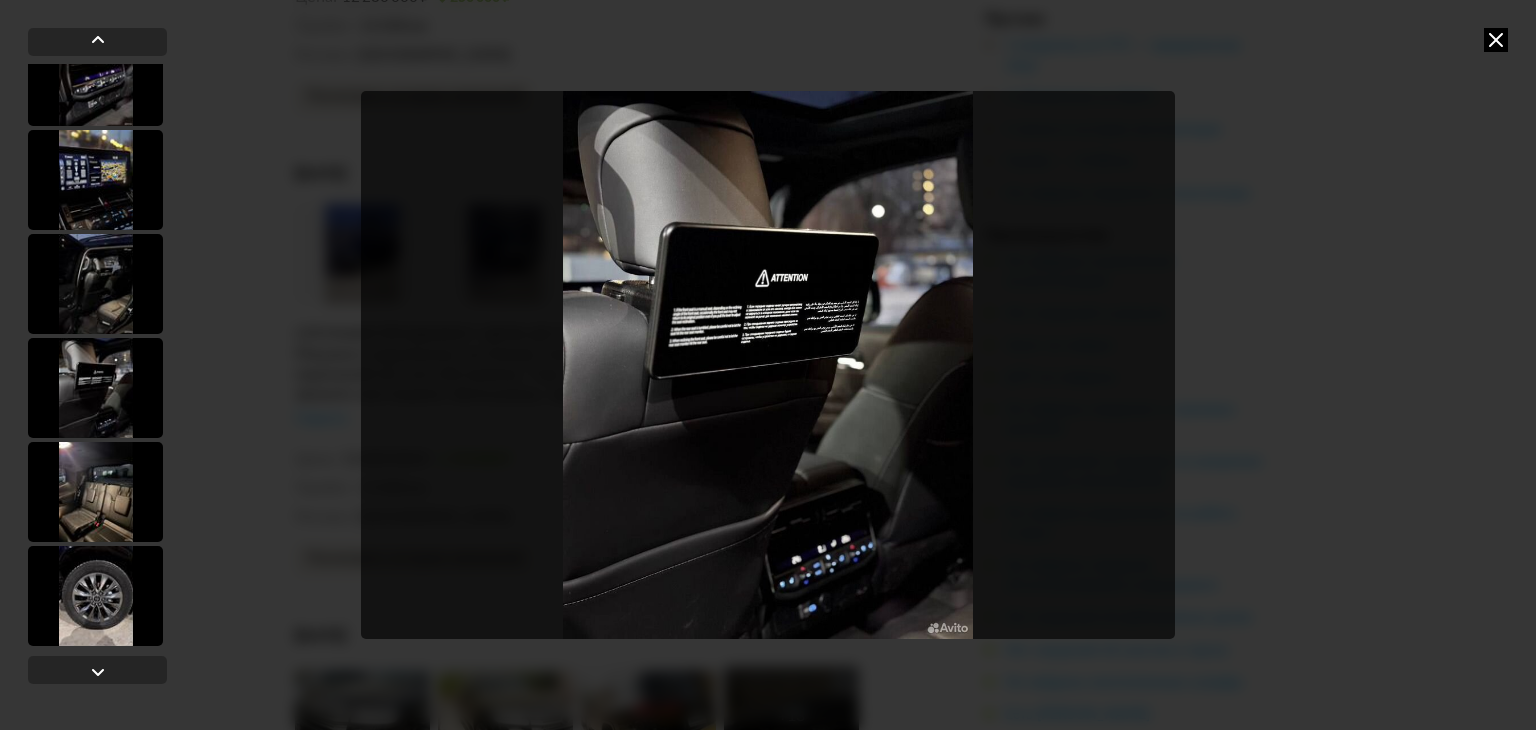 click at bounding box center (95, 284) 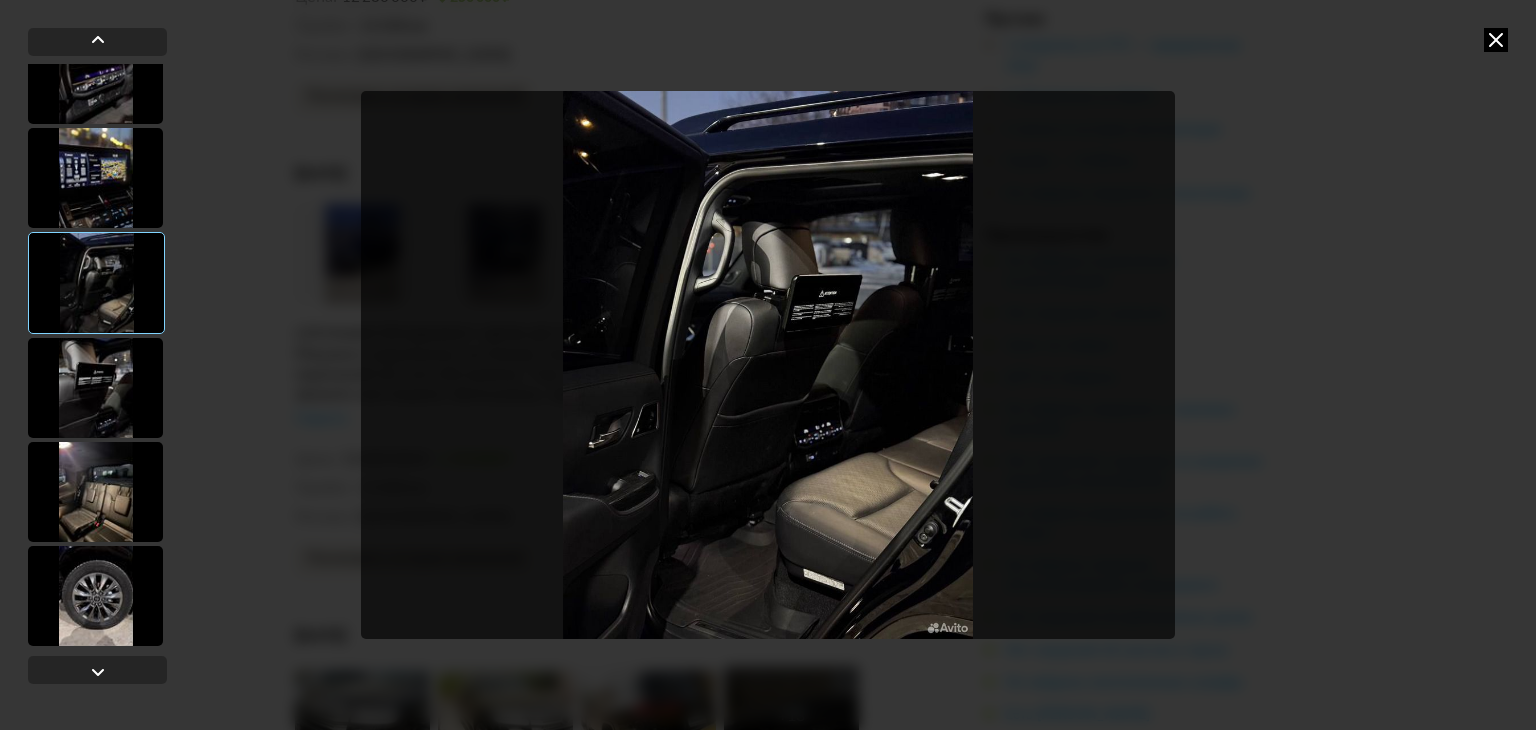 click at bounding box center [95, 178] 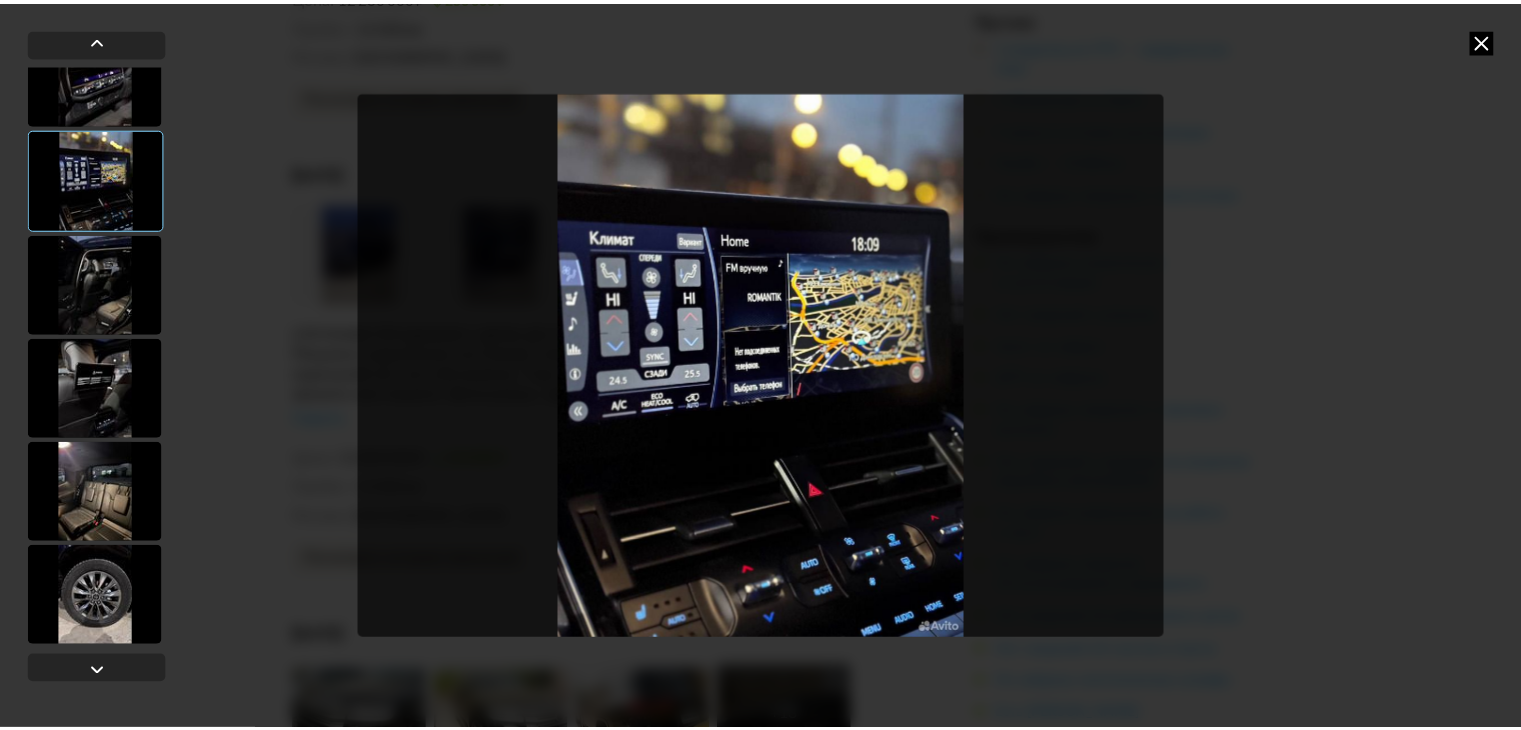 scroll, scrollTop: 665, scrollLeft: 0, axis: vertical 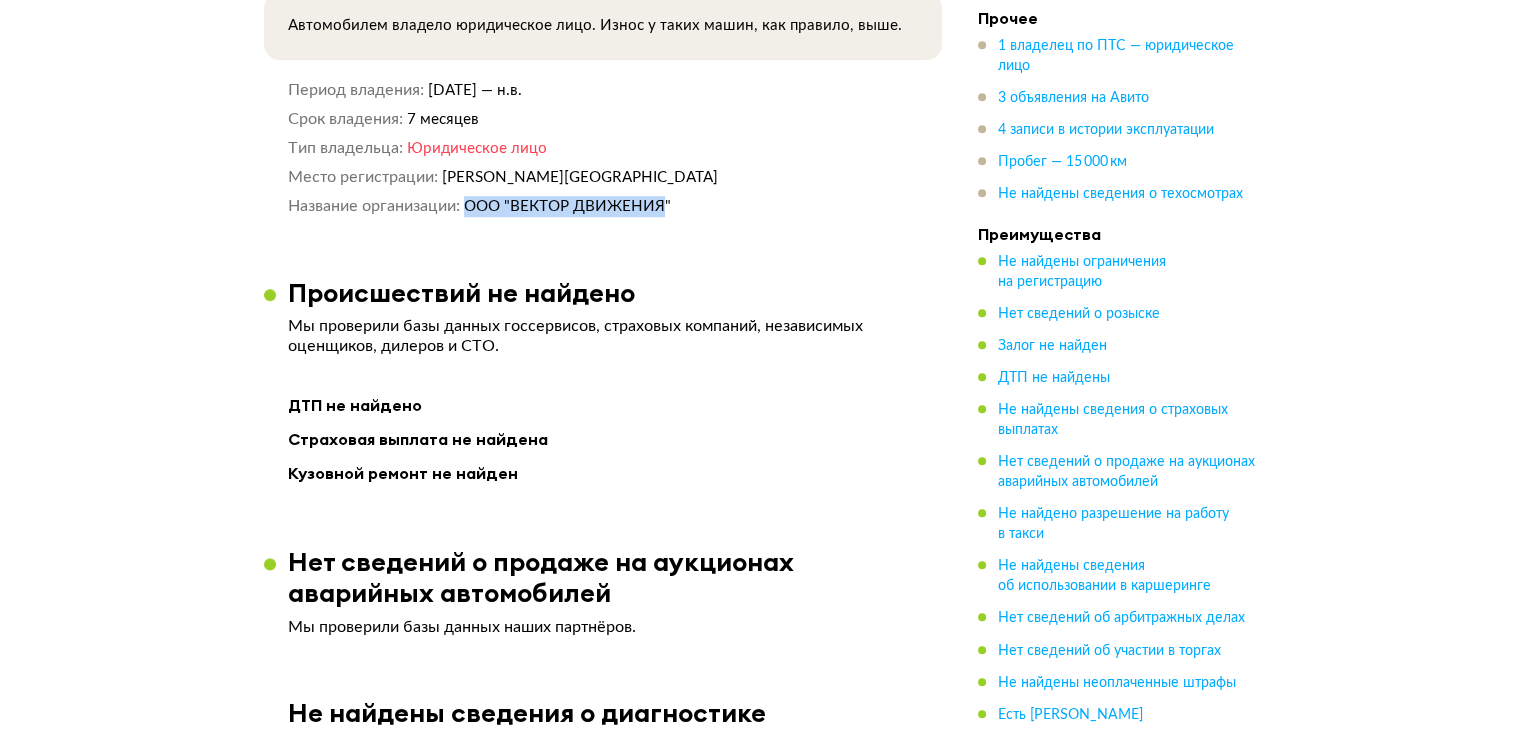 drag, startPoint x: 667, startPoint y: 213, endPoint x: 410, endPoint y: 211, distance: 257.00778 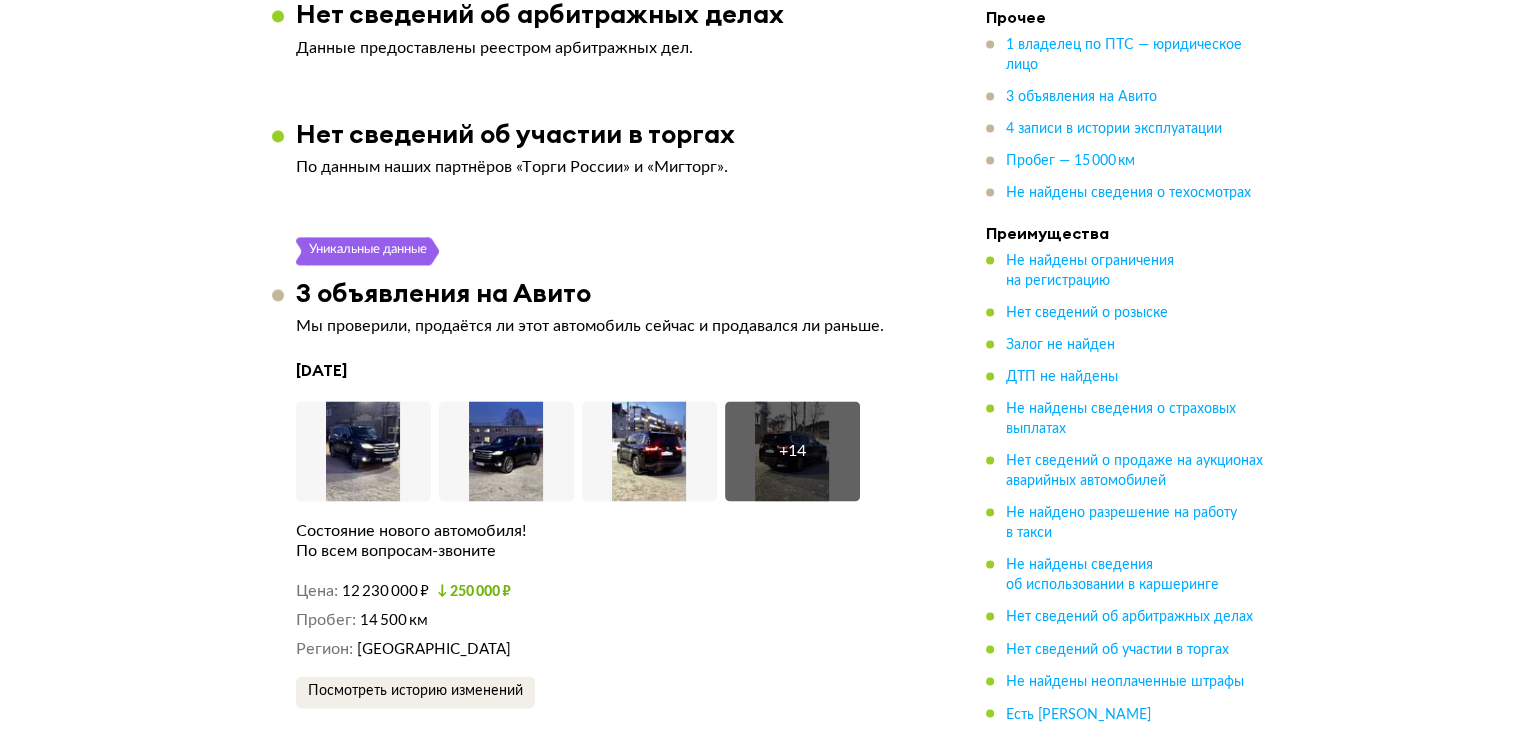 scroll, scrollTop: 3081, scrollLeft: 0, axis: vertical 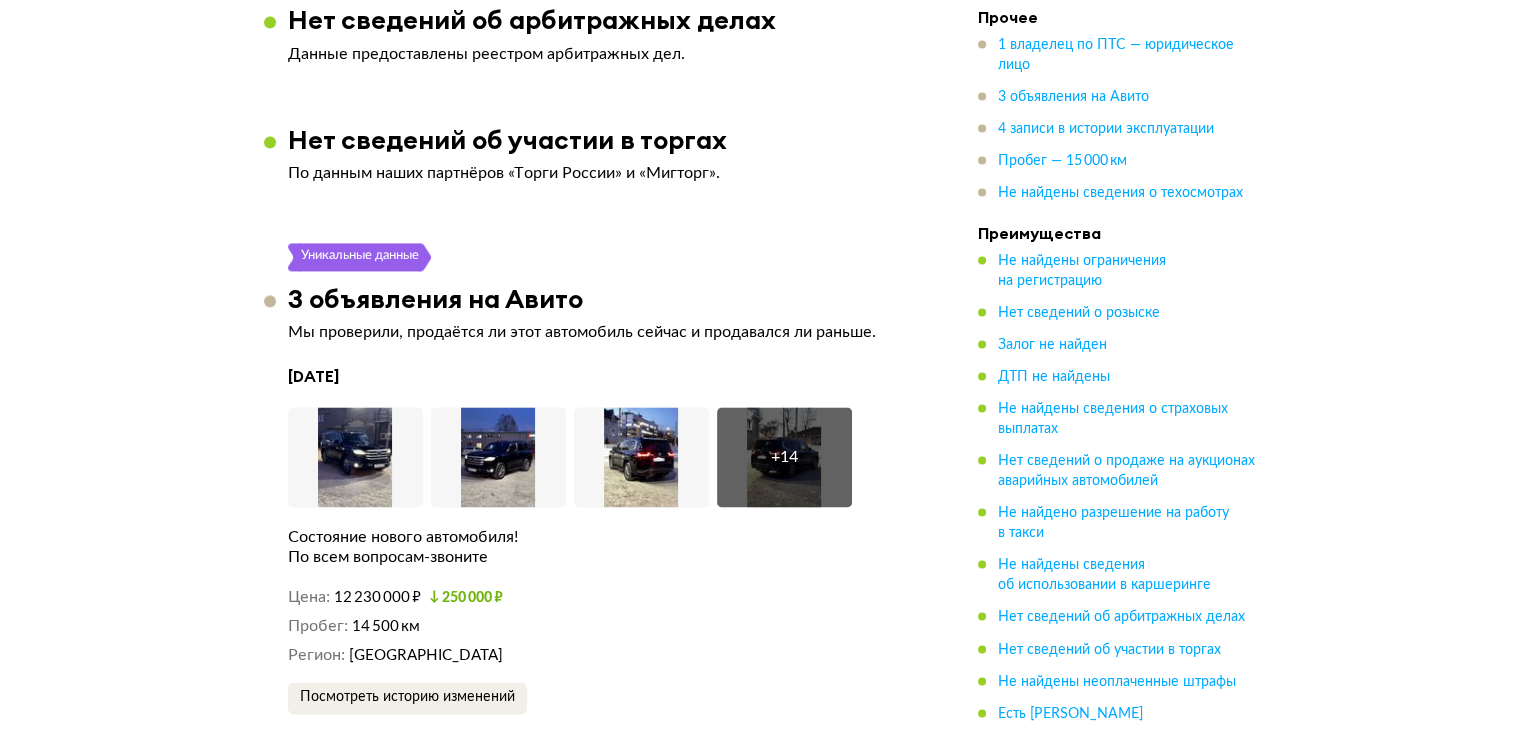 click on "+ 14" at bounding box center [784, 457] 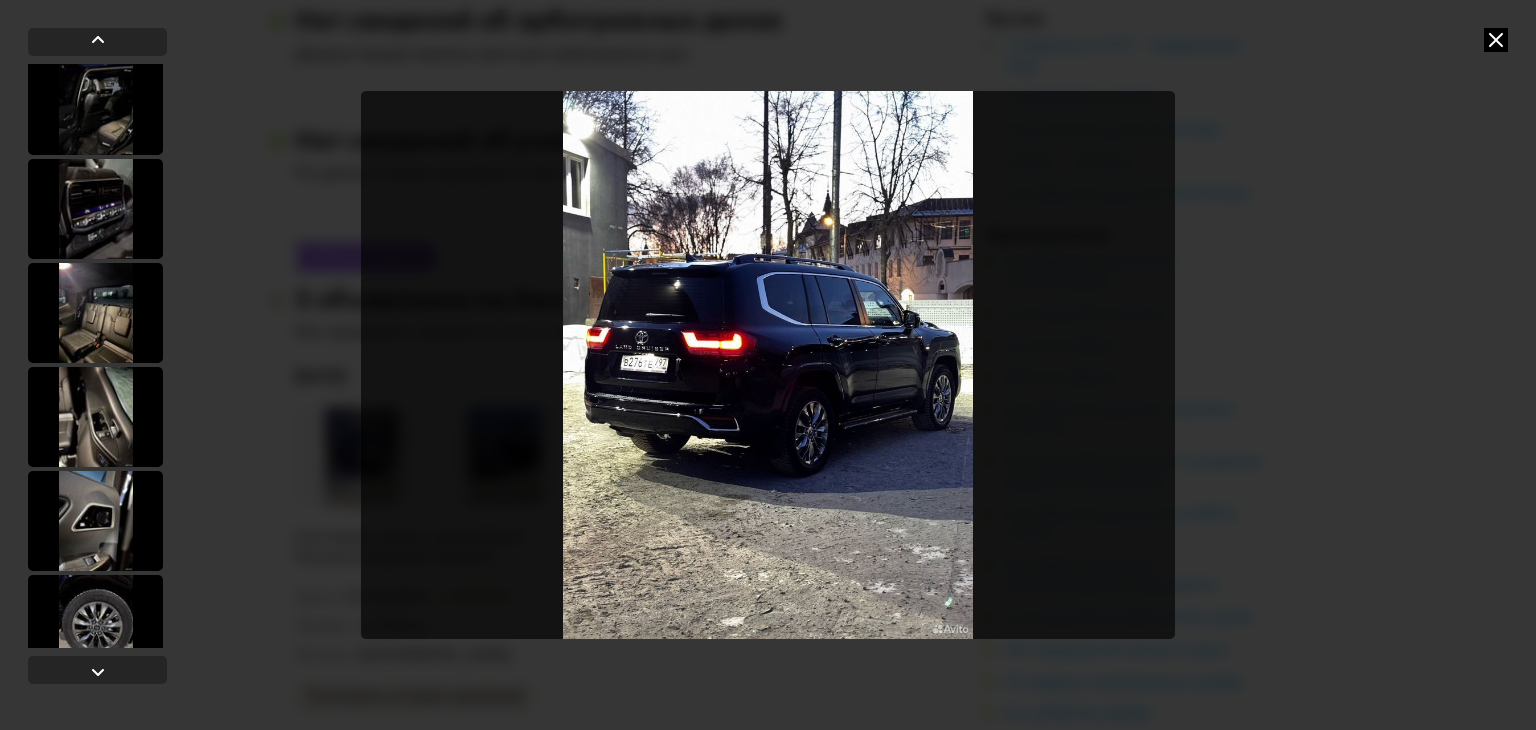 scroll, scrollTop: 1185, scrollLeft: 0, axis: vertical 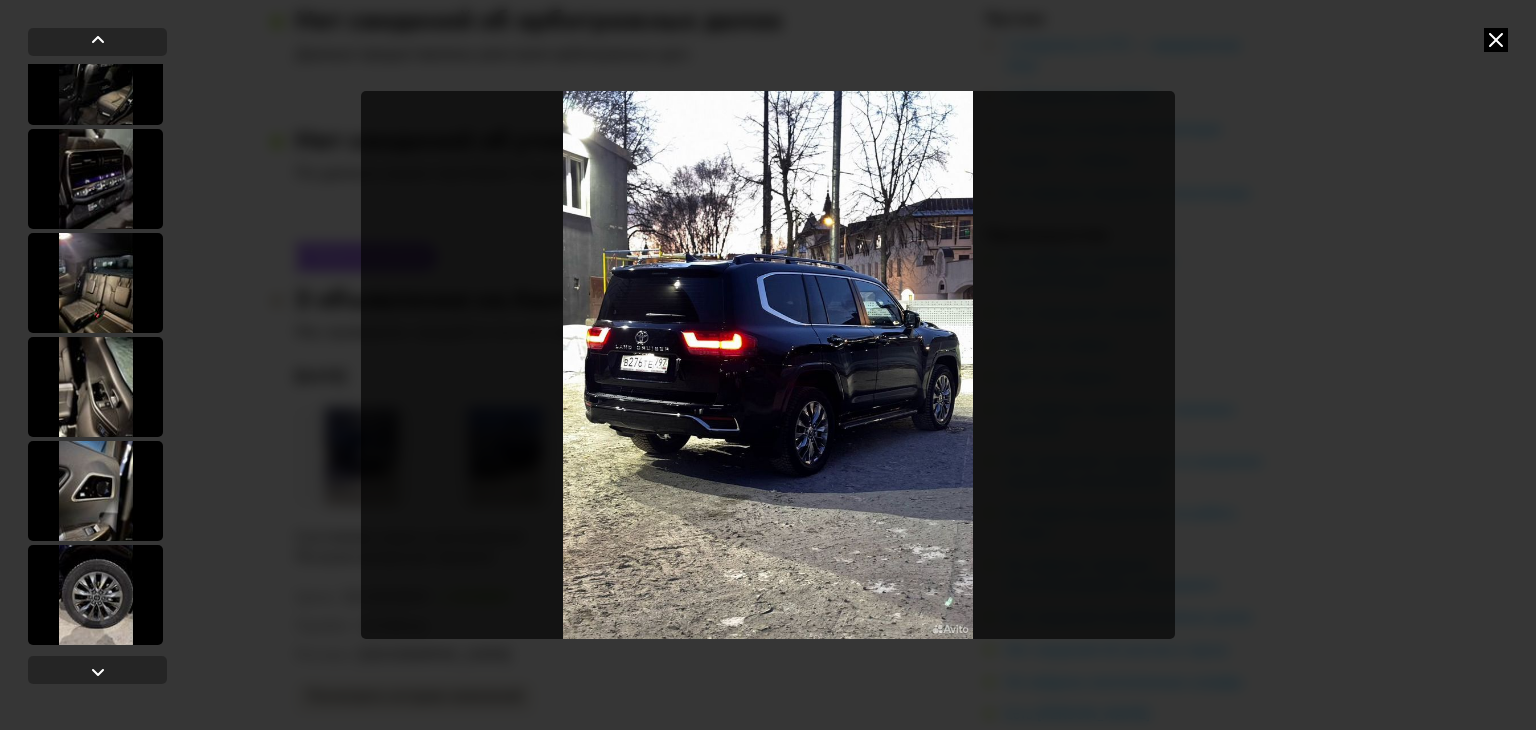 click at bounding box center [95, 387] 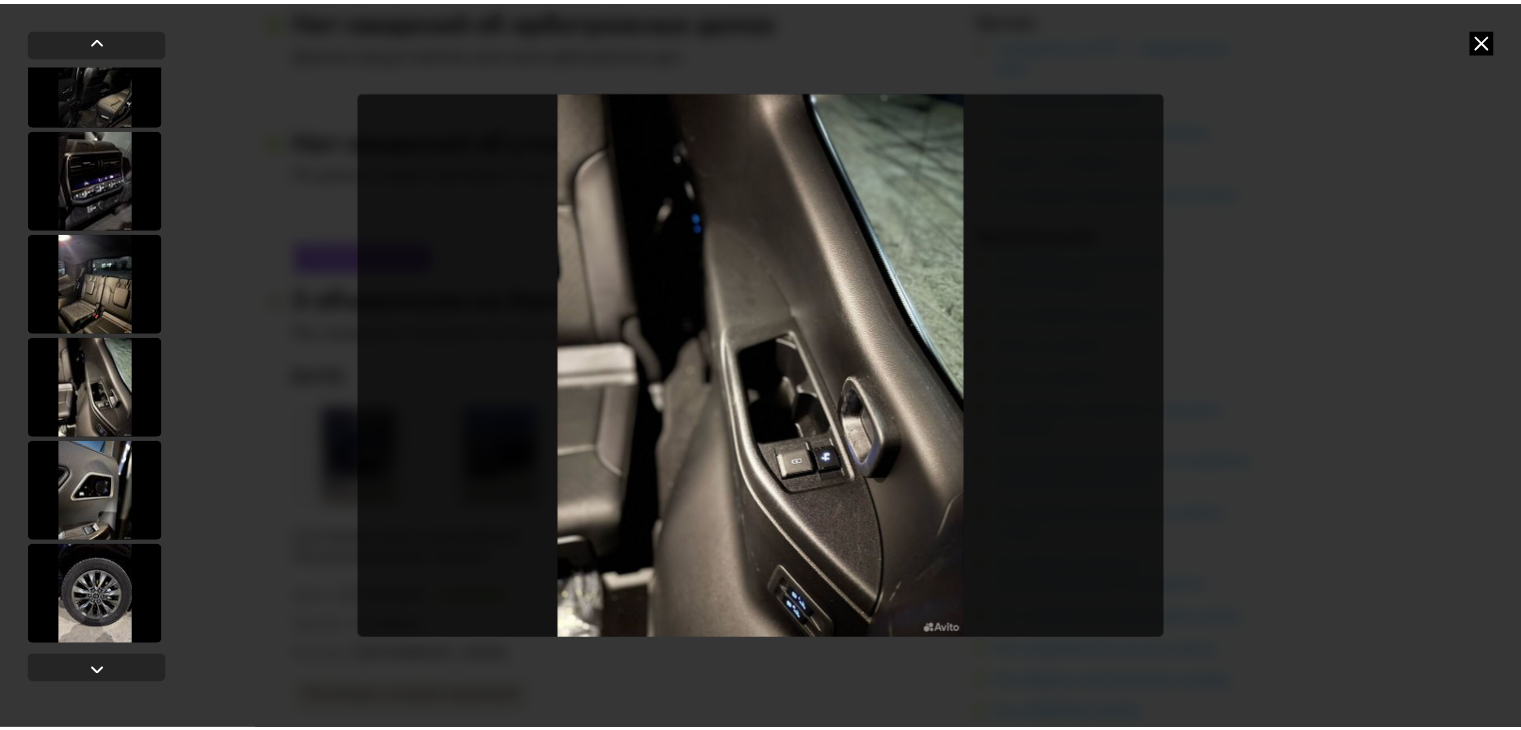 scroll, scrollTop: 1184, scrollLeft: 0, axis: vertical 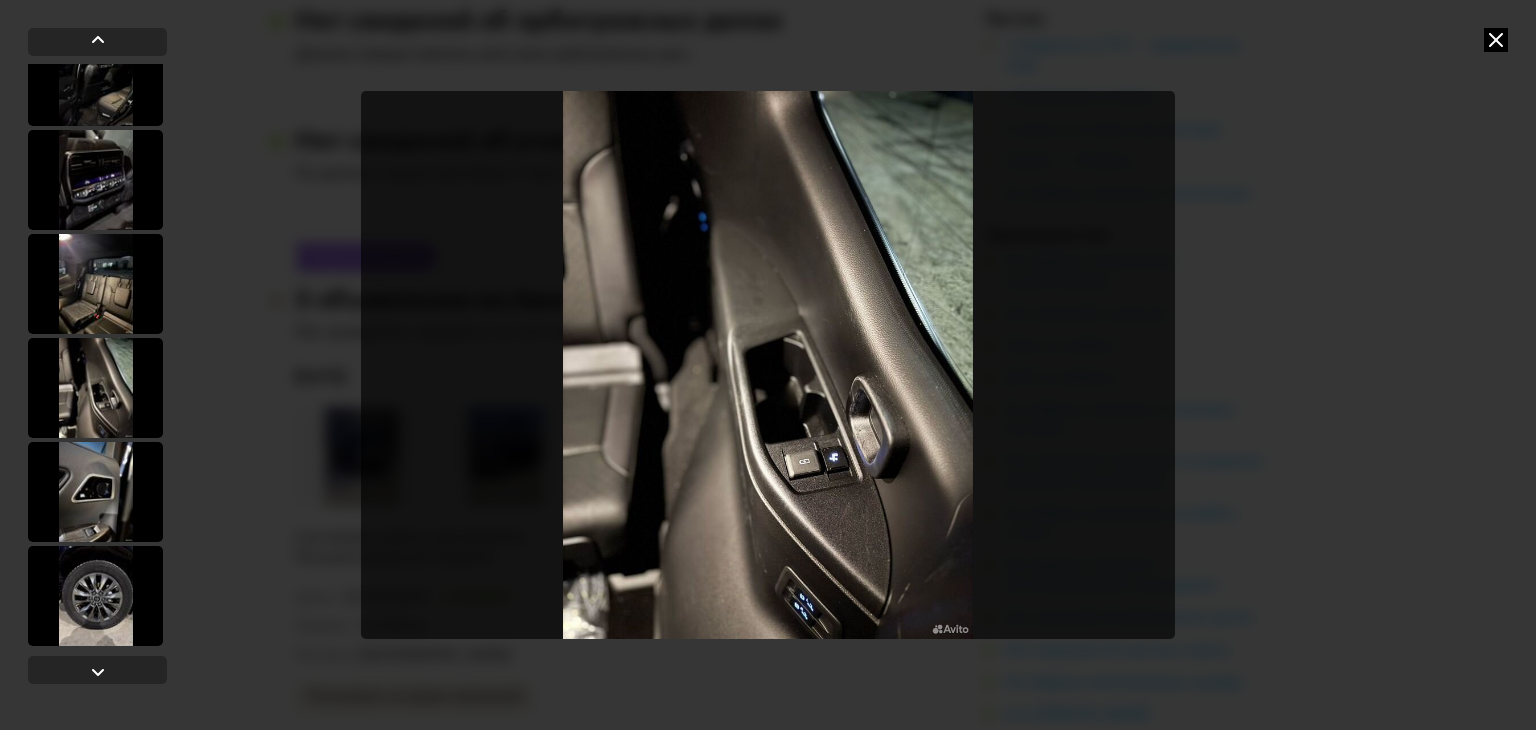 click at bounding box center [95, 492] 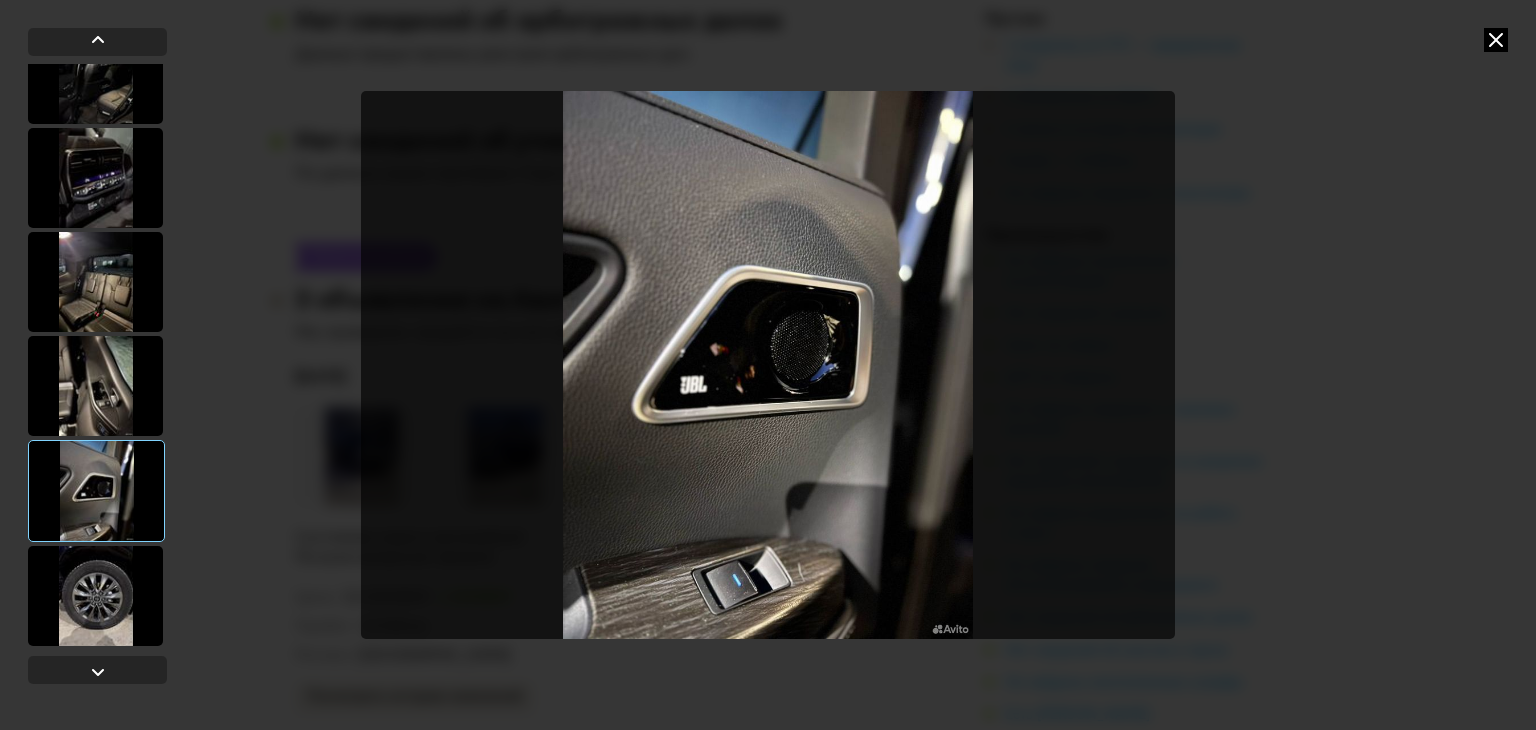 click at bounding box center (95, 282) 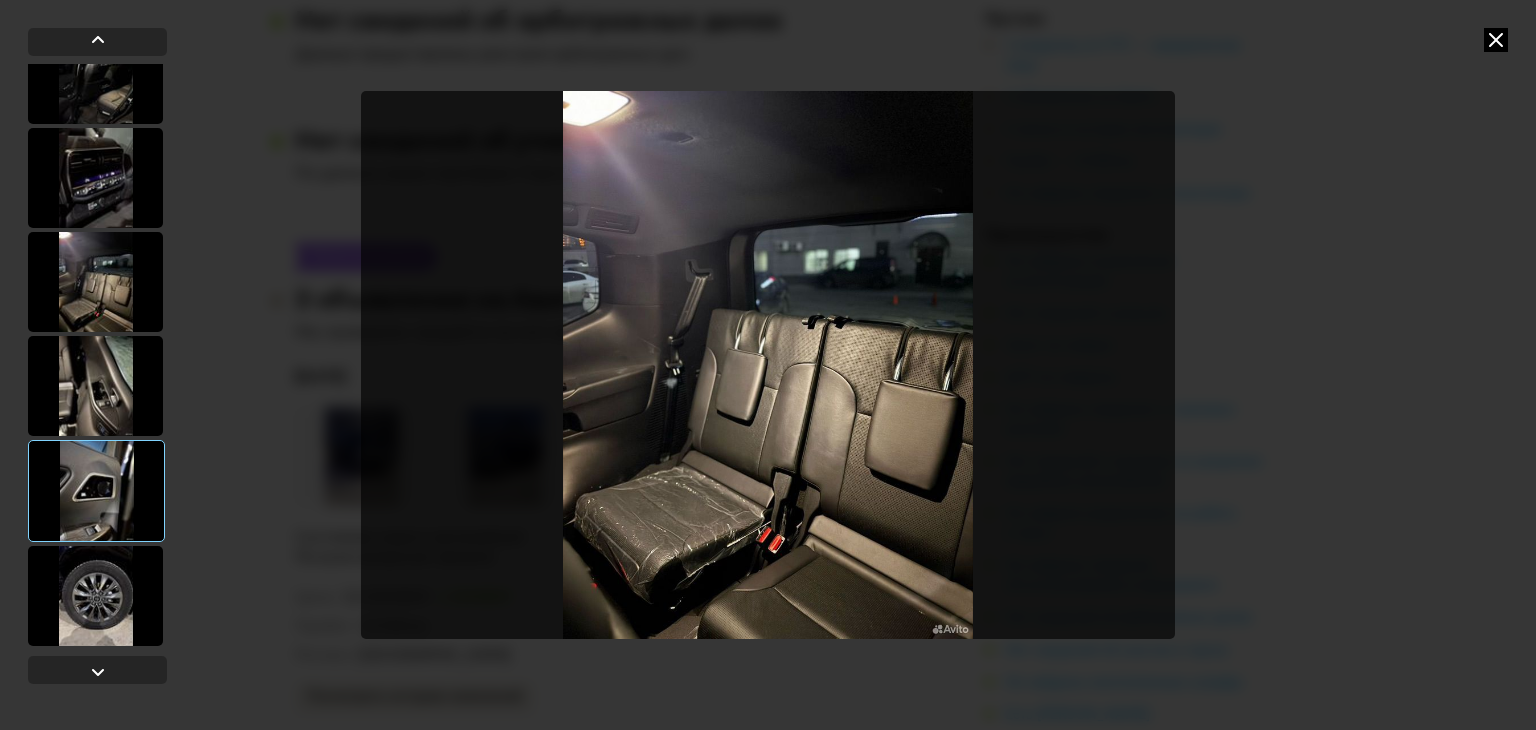 click at bounding box center (95, 282) 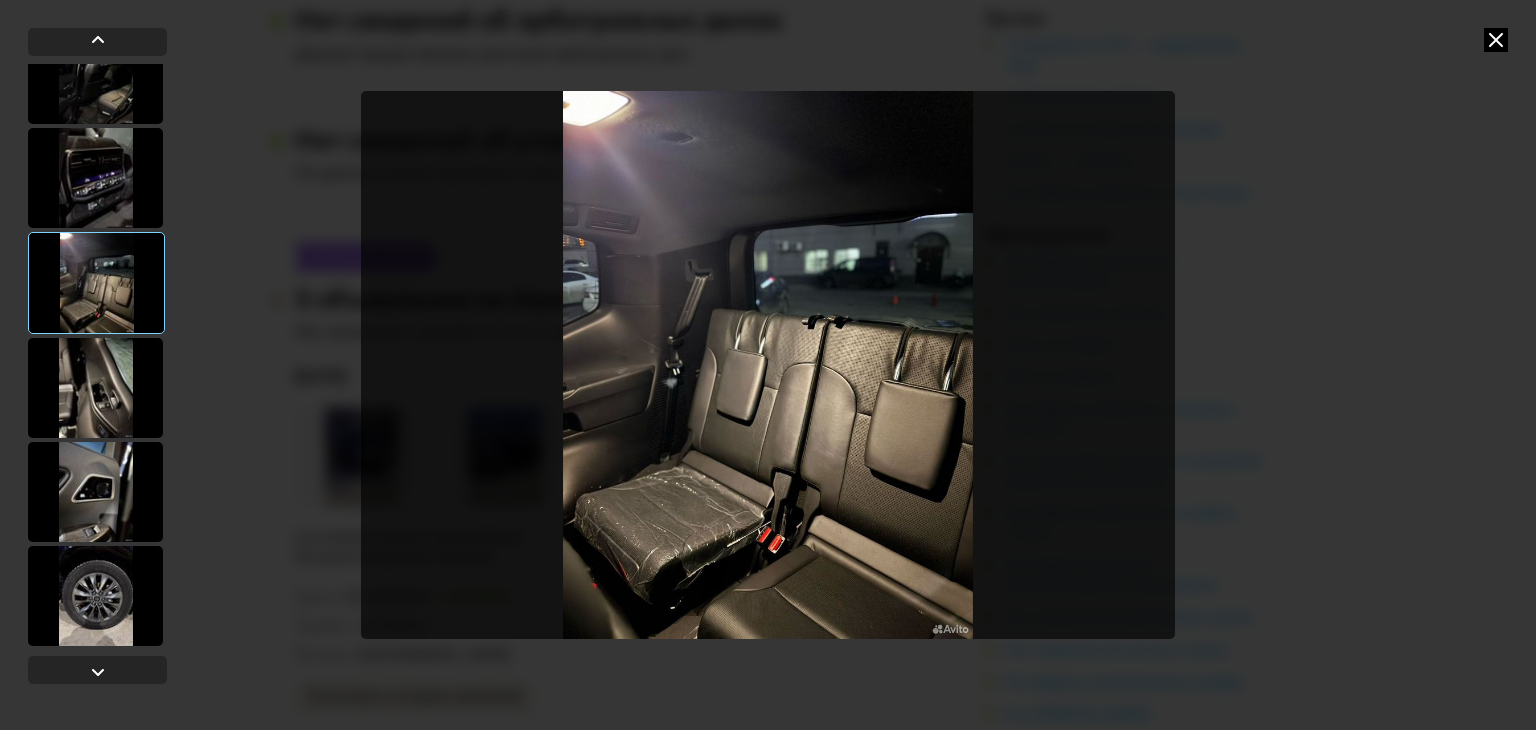 click at bounding box center [95, 178] 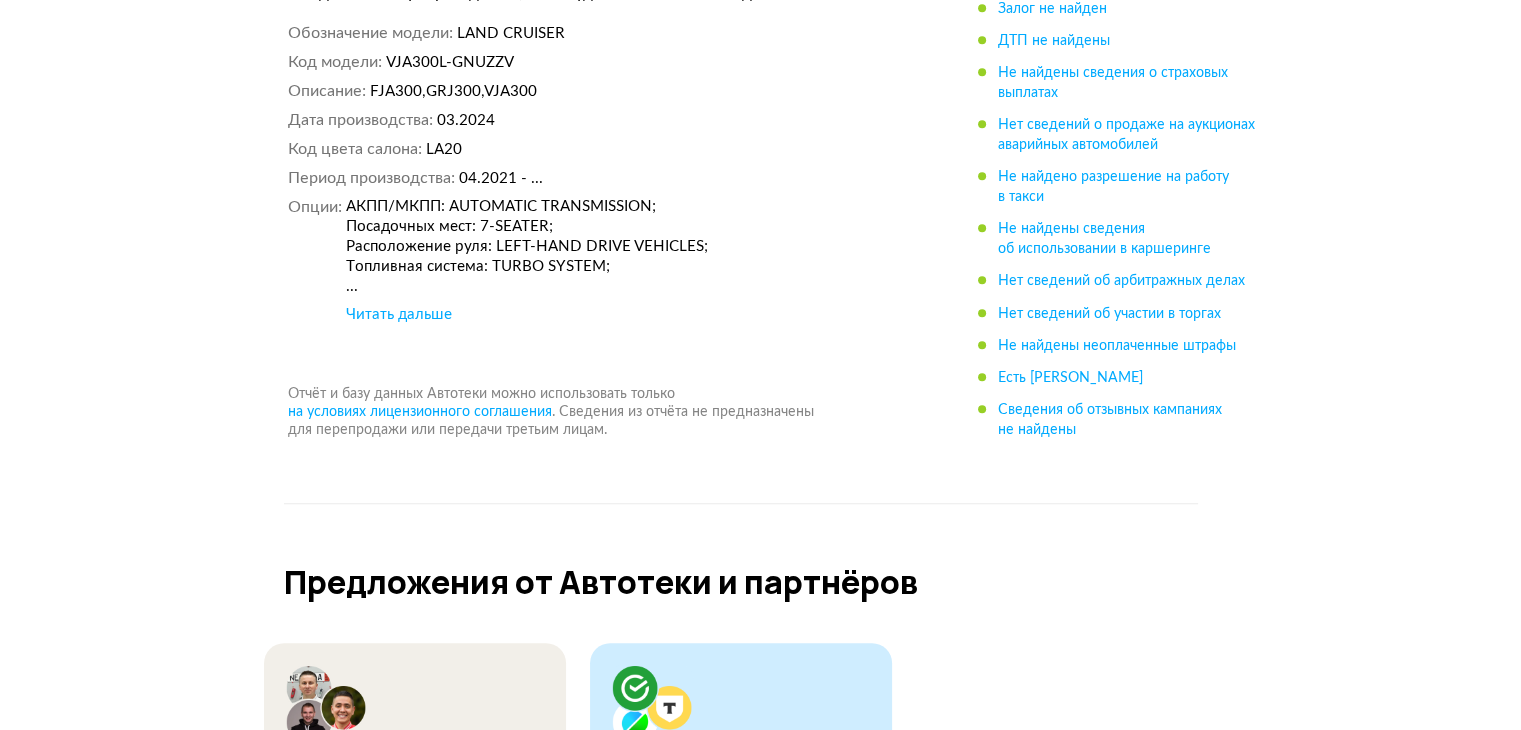 scroll, scrollTop: 8781, scrollLeft: 0, axis: vertical 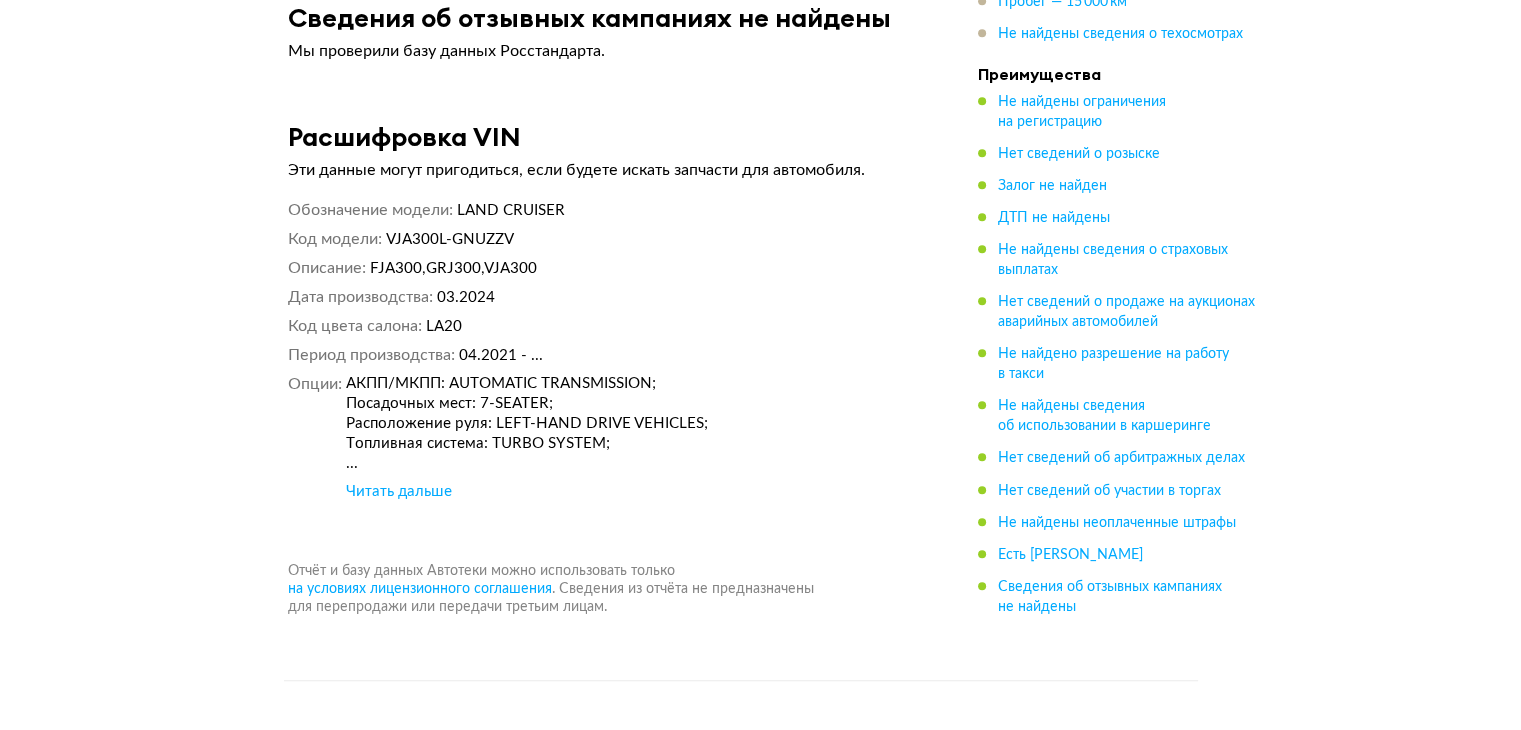 click on "Читать дальше" at bounding box center (399, 492) 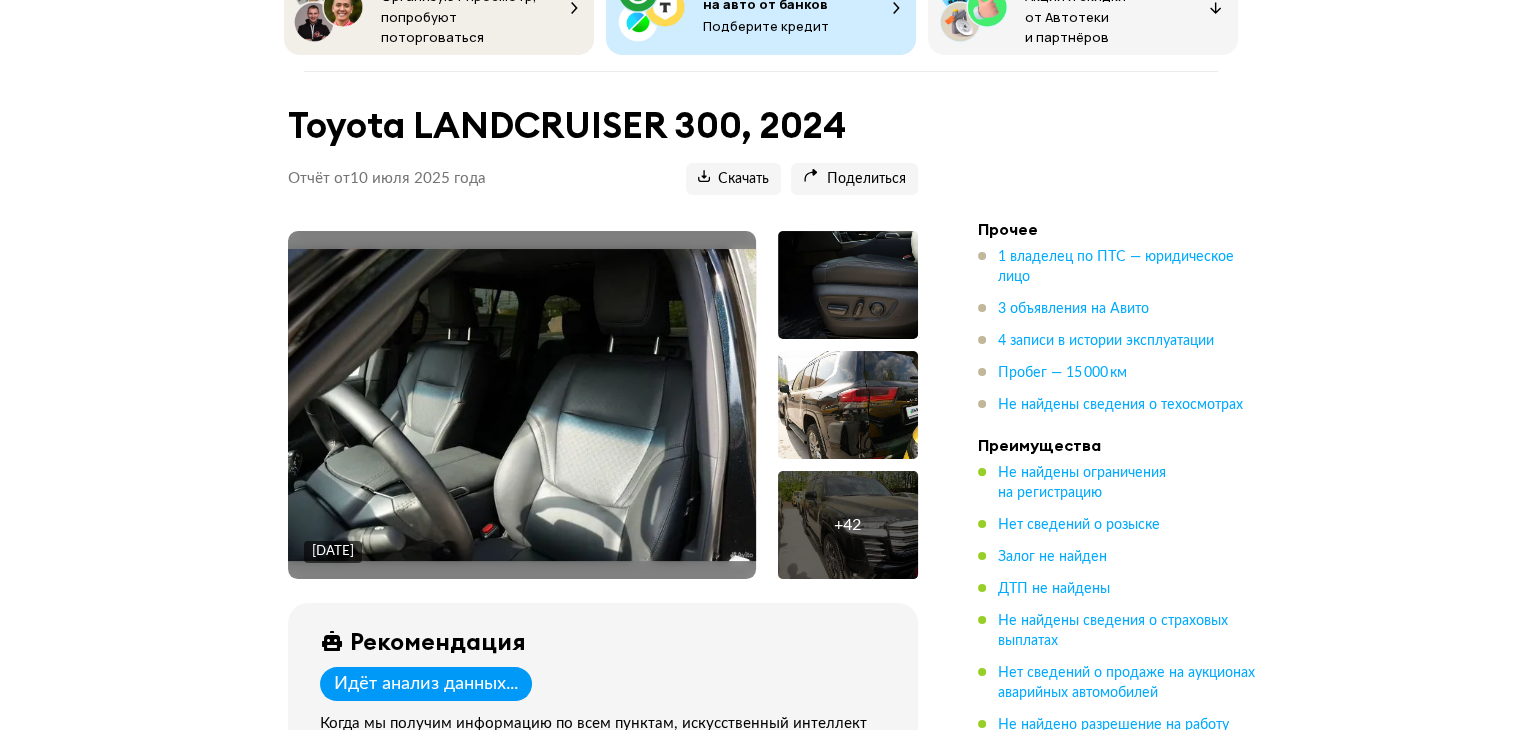 scroll, scrollTop: 0, scrollLeft: 0, axis: both 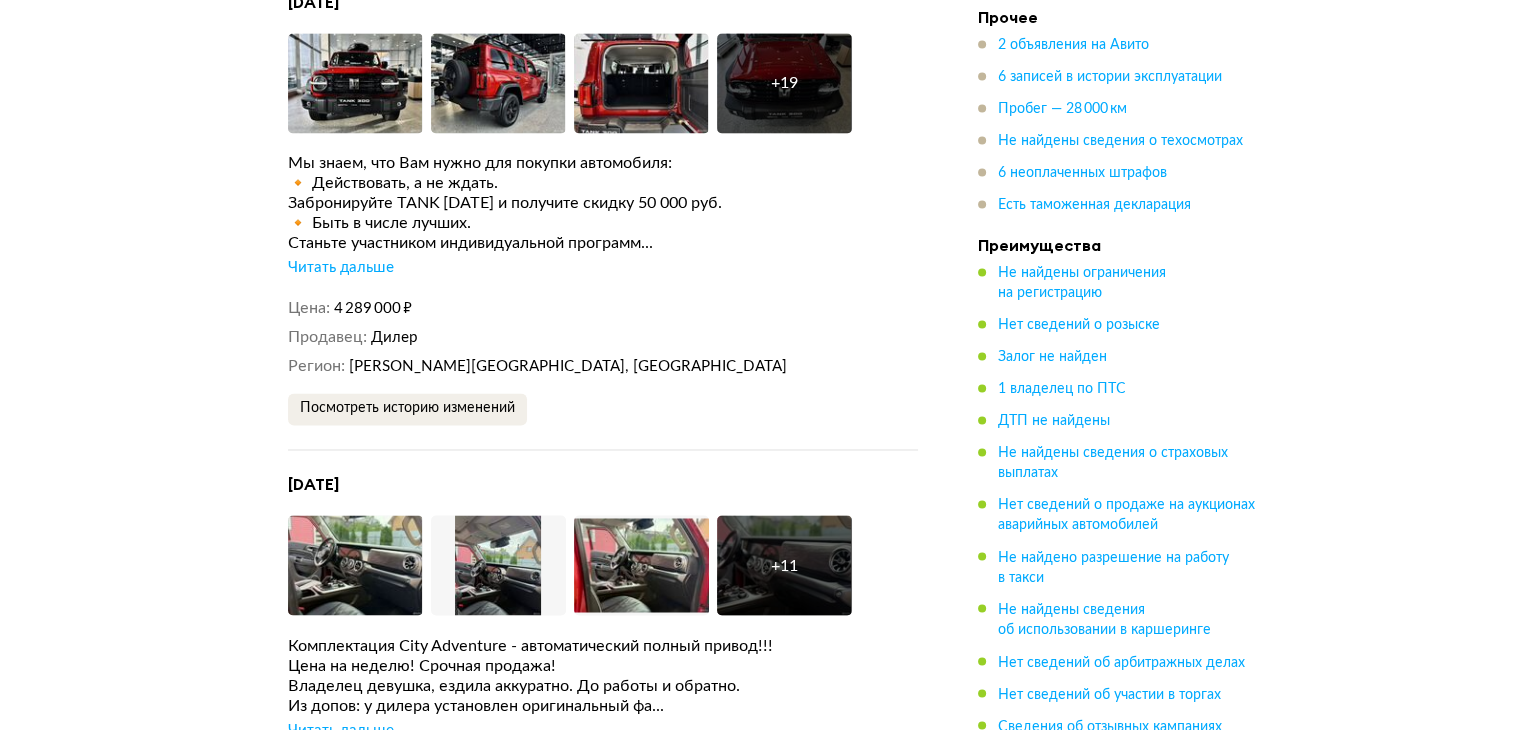 click on "Читать дальше" at bounding box center (341, 268) 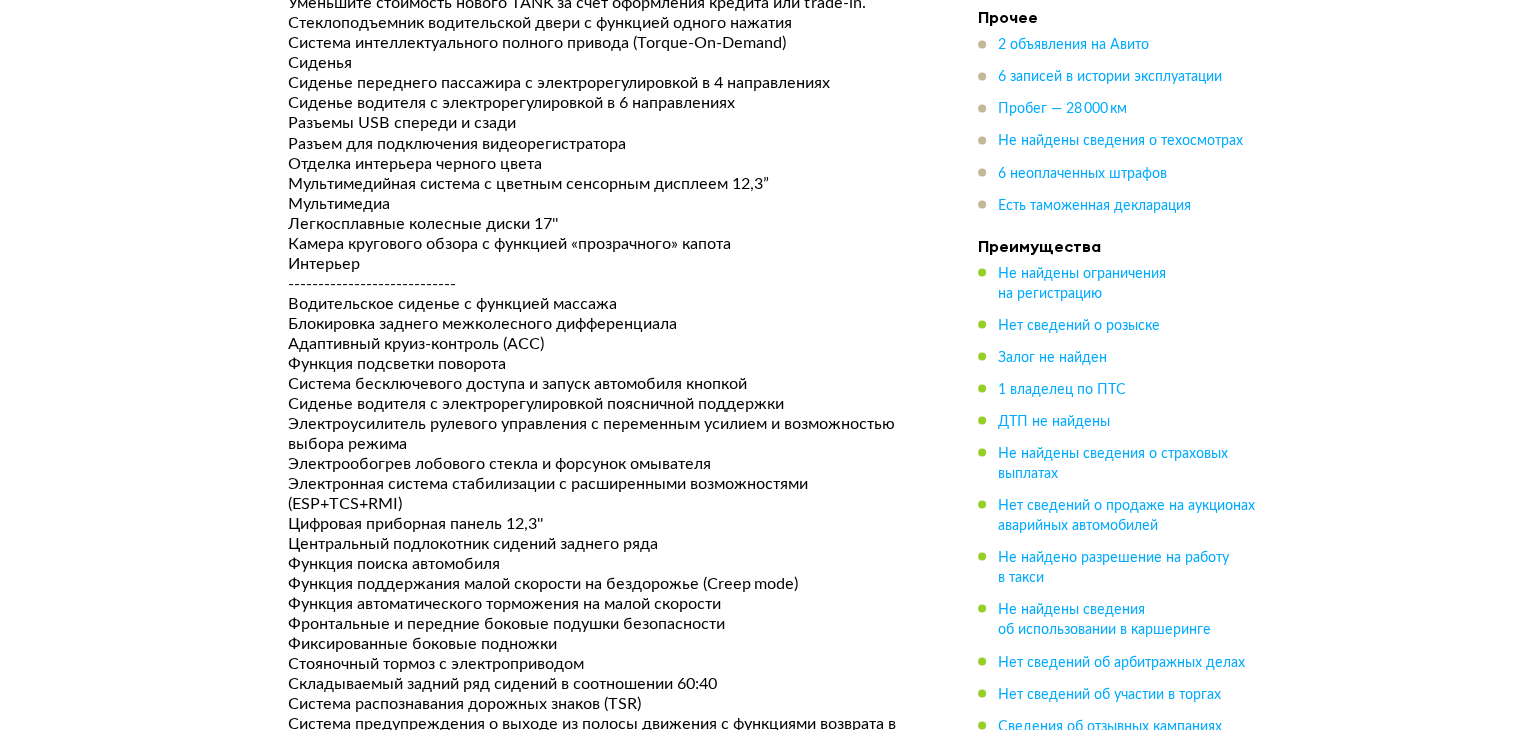 scroll, scrollTop: 3756, scrollLeft: 0, axis: vertical 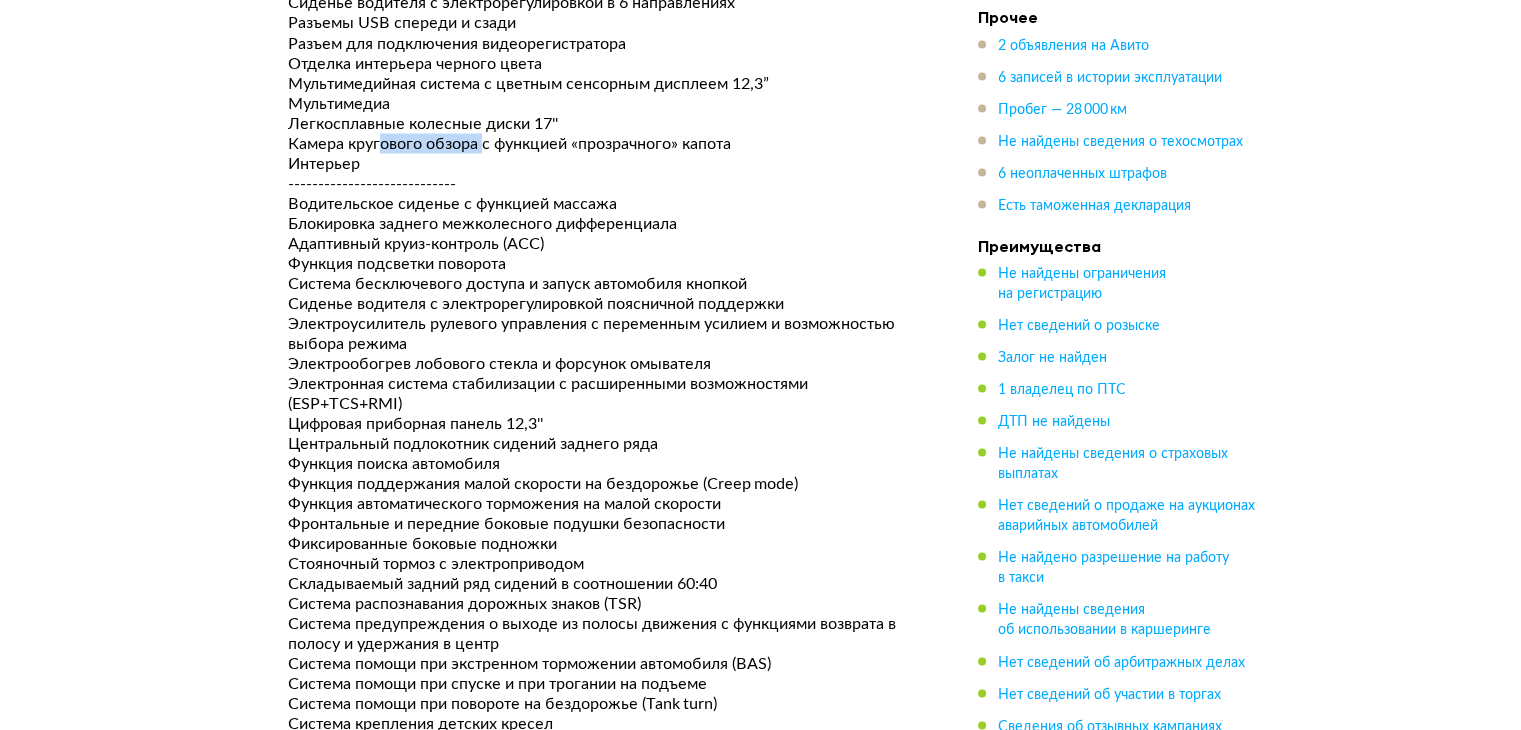 drag, startPoint x: 482, startPoint y: 160, endPoint x: 546, endPoint y: 160, distance: 64 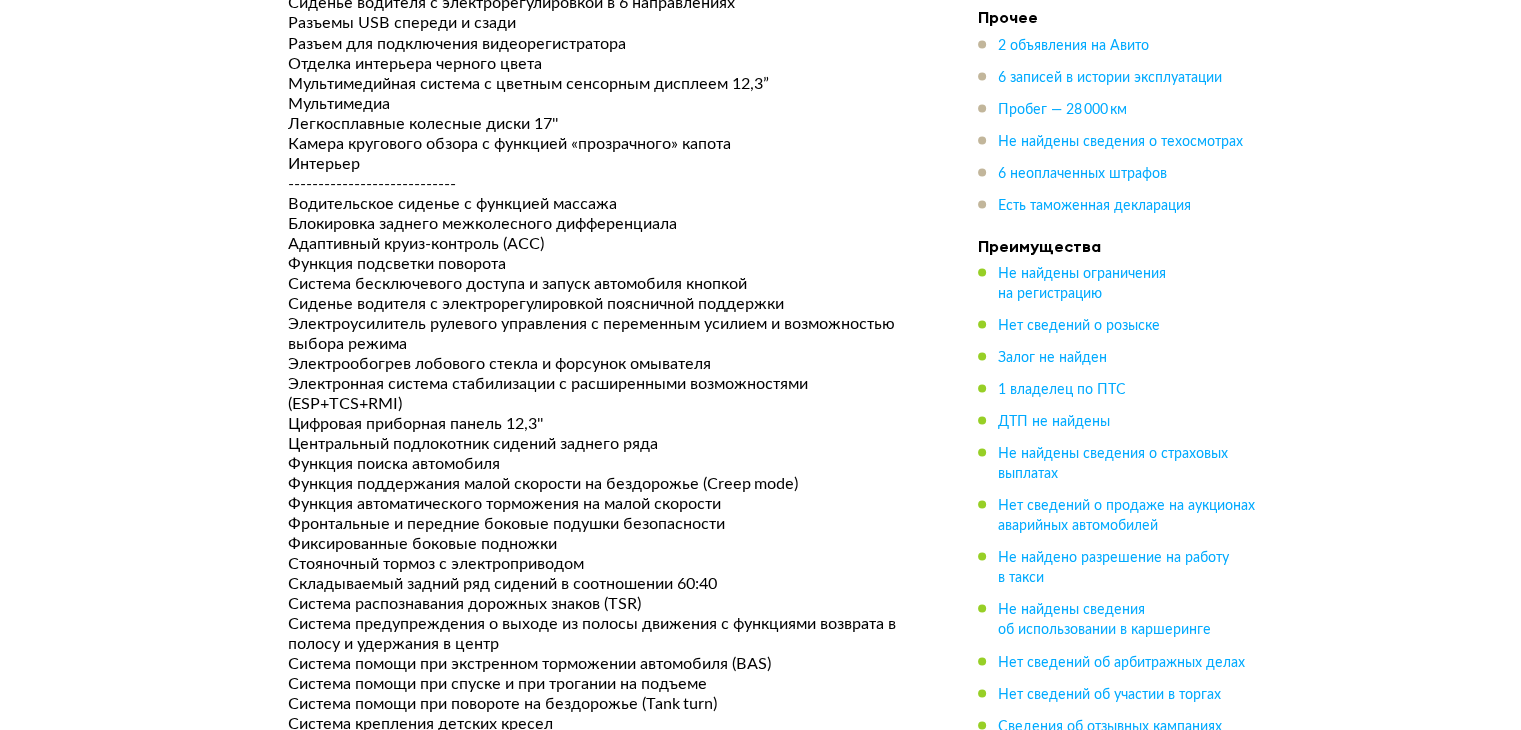 click on "Камера кругового обзора с функцией «прозрачного» капота" at bounding box center (603, 143) 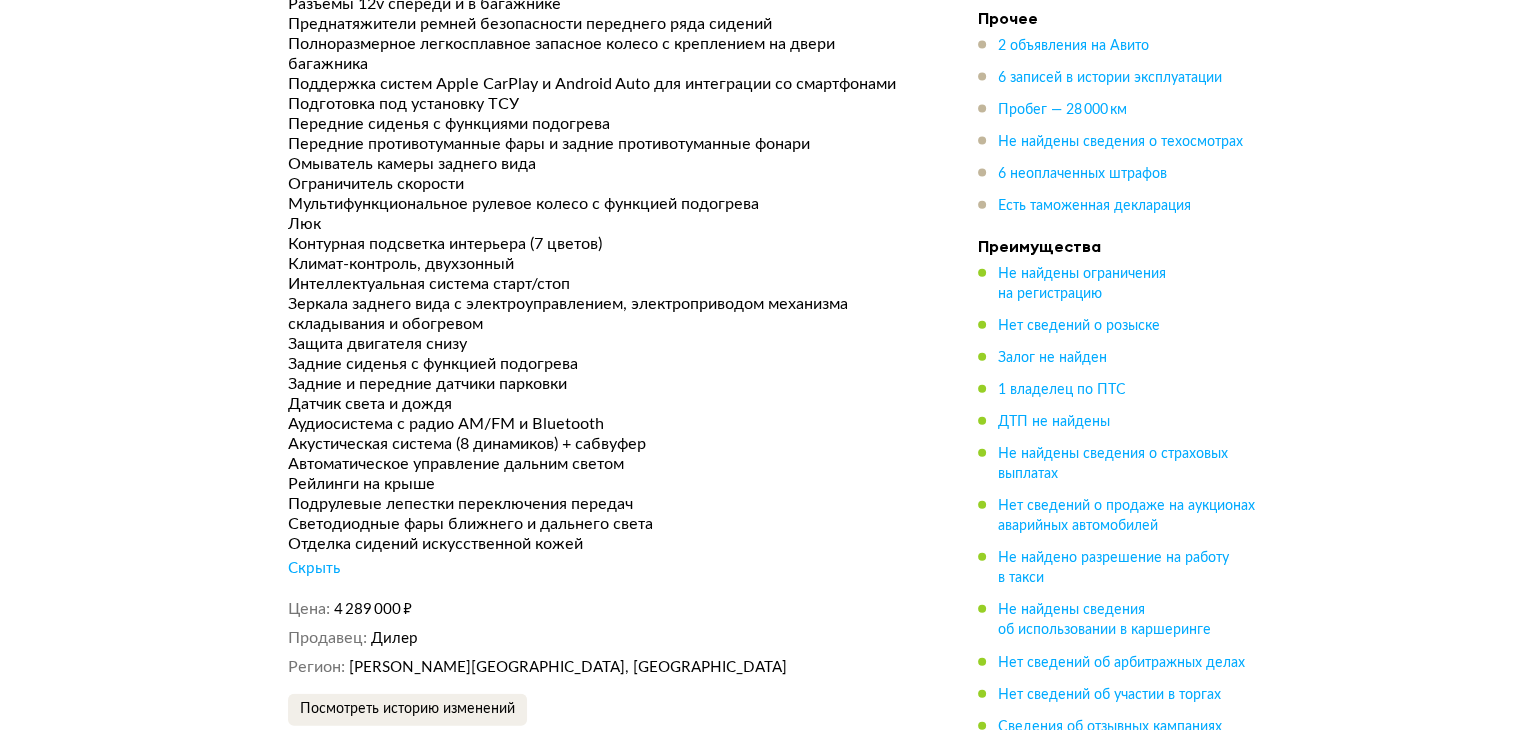 scroll, scrollTop: 4656, scrollLeft: 0, axis: vertical 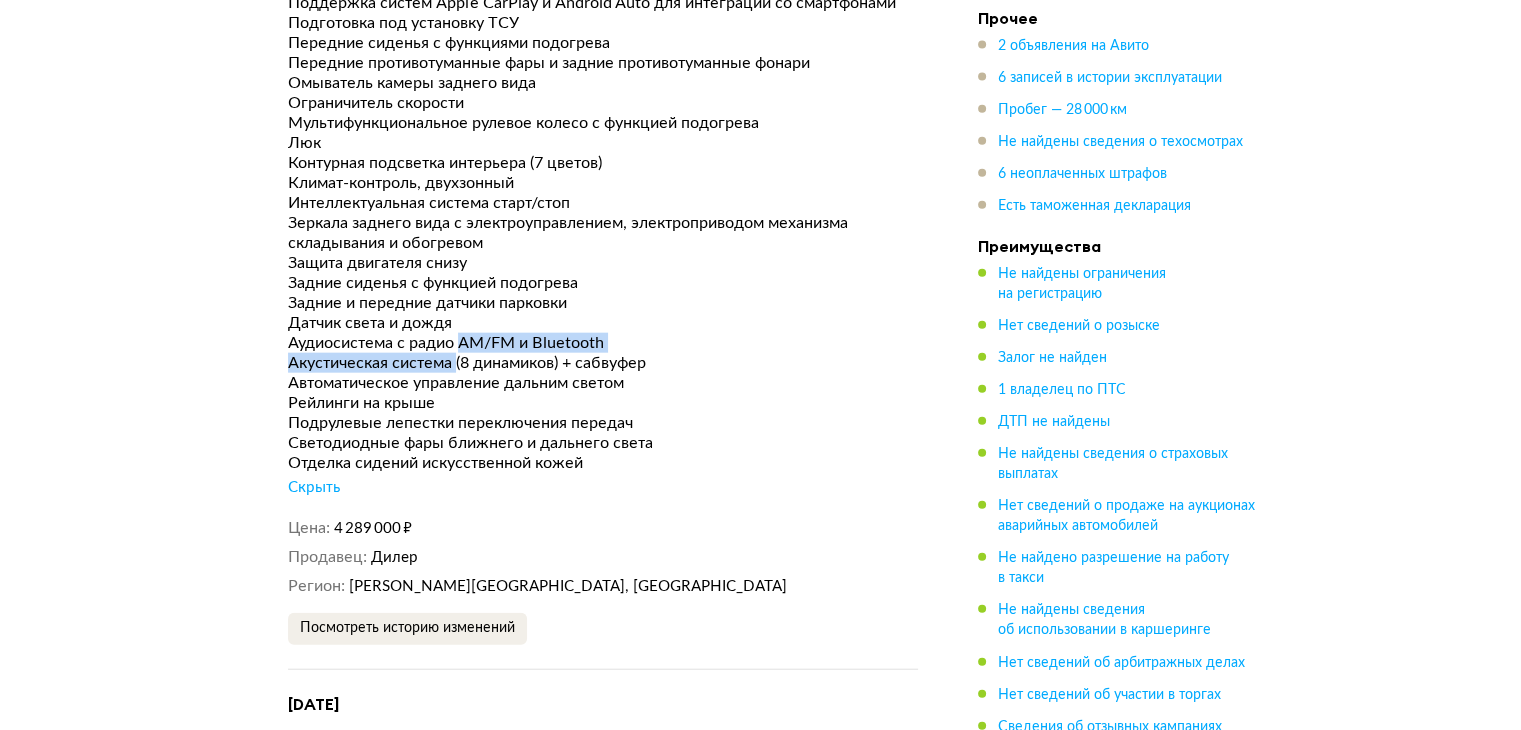 drag, startPoint x: 459, startPoint y: 359, endPoint x: 553, endPoint y: 355, distance: 94.08507 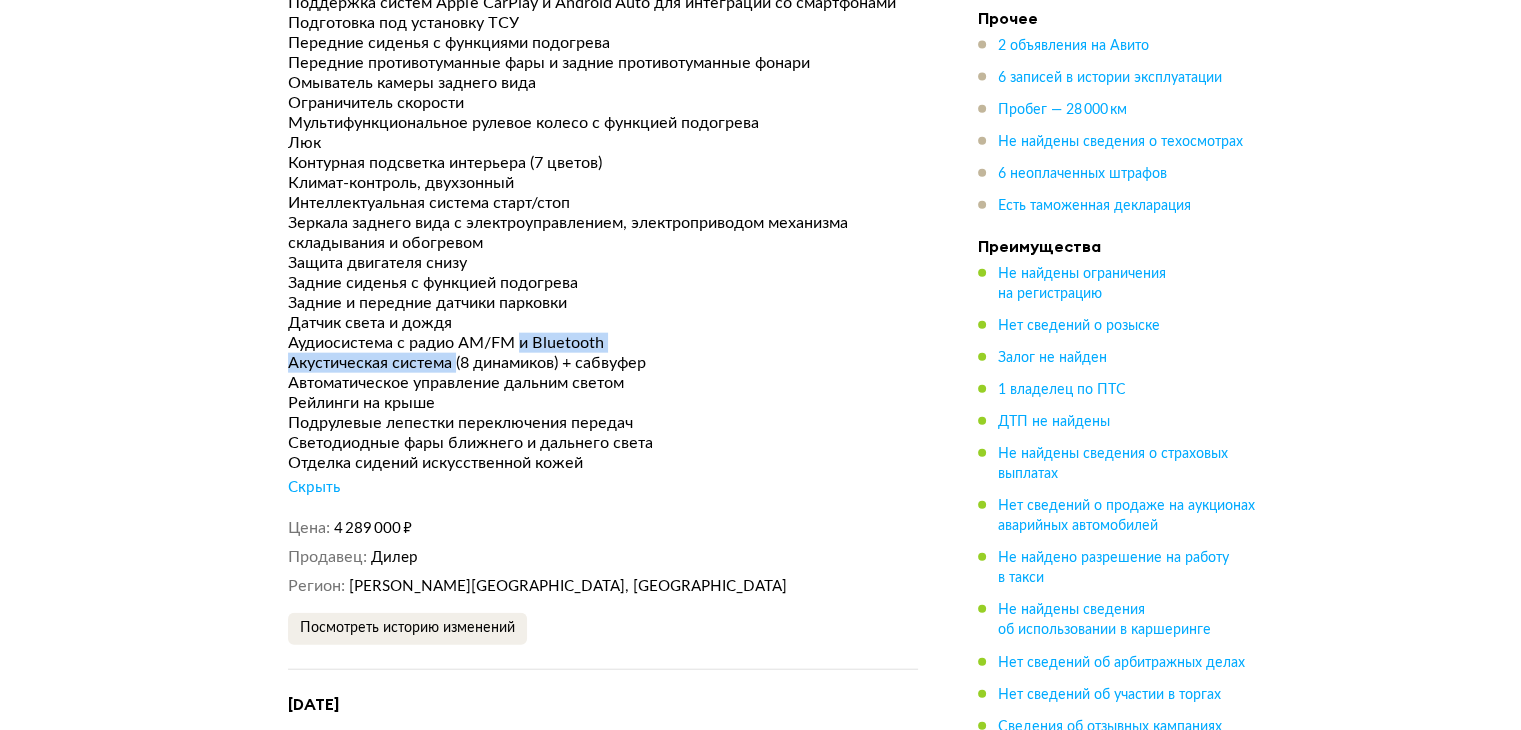 click on "Аудиосистема с радио AM/FM и Bluetooth" at bounding box center (603, 343) 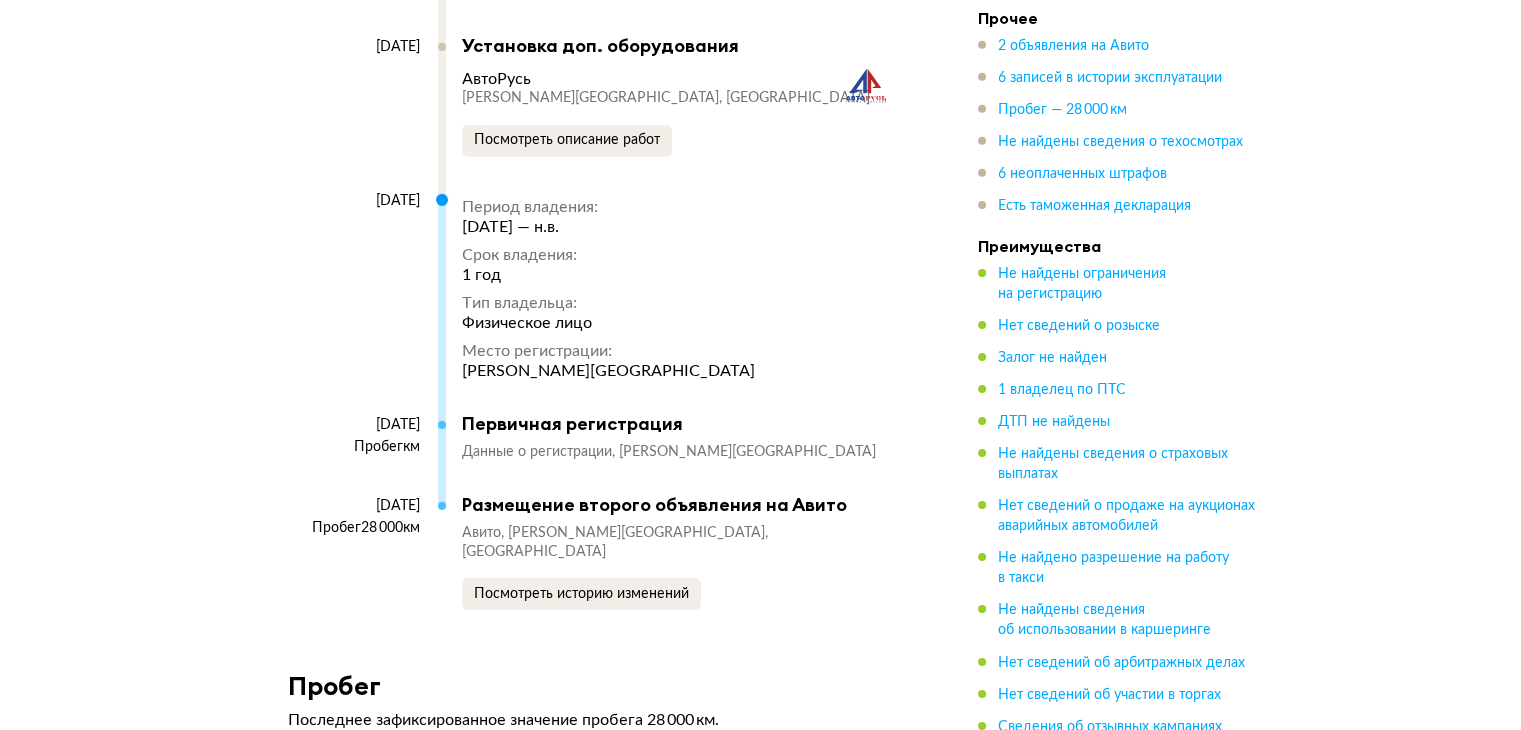 scroll, scrollTop: 6556, scrollLeft: 0, axis: vertical 